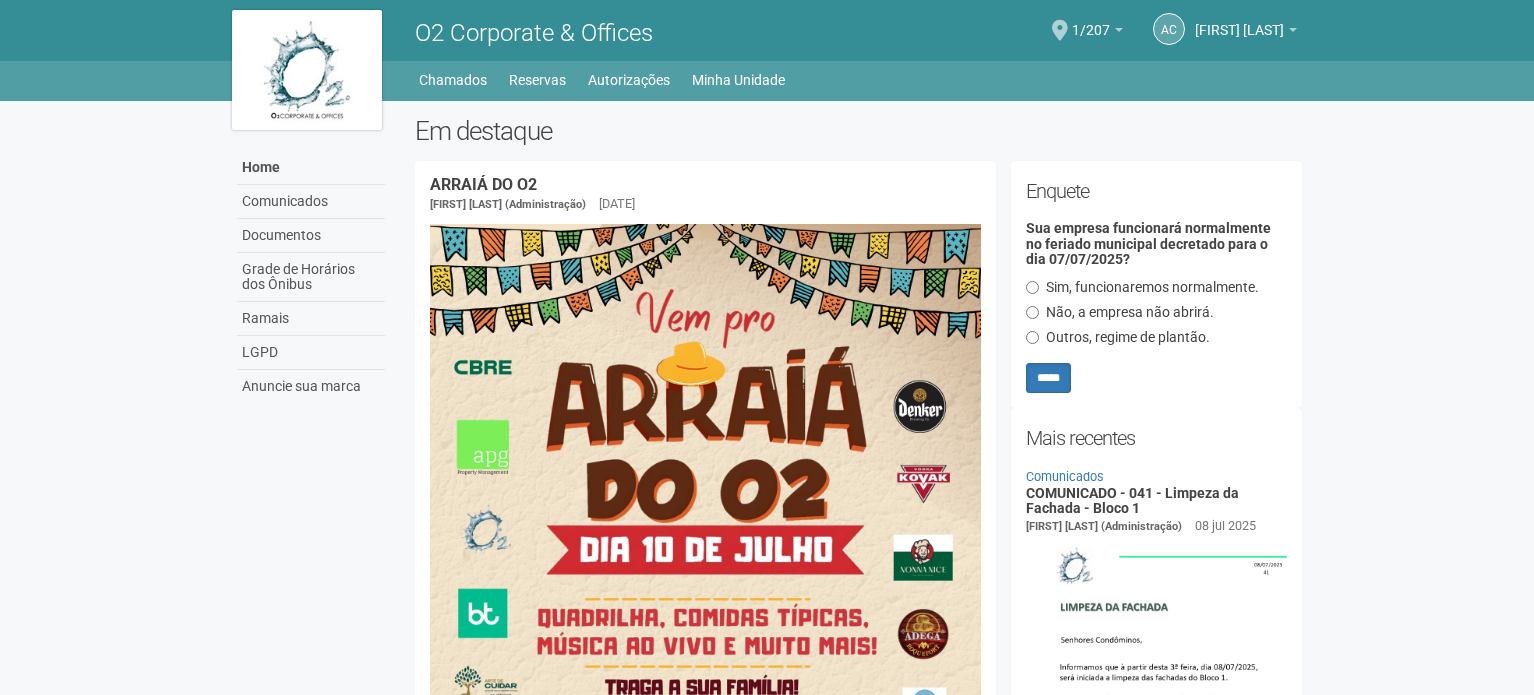scroll, scrollTop: 0, scrollLeft: 0, axis: both 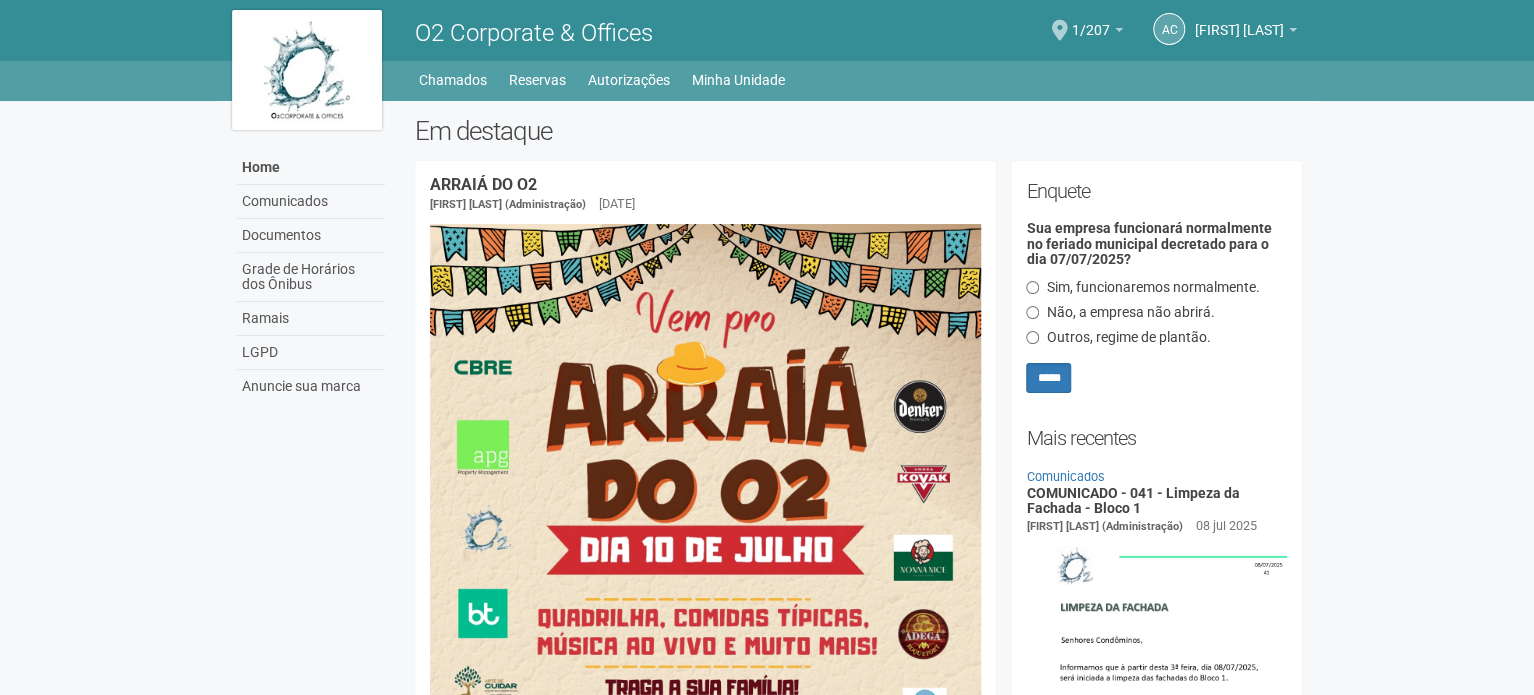 click on "Home
Comunicados
Documentos
Grade de Horários dos Ônibus
Ramais
LGPD
Anuncie sua marca
Em destaque
ARRAIÁ DO O2
Gabriela Souza (Administração)
04 jul 2025
Anexos
A4.jpg
Comunicado - Controle de acesso do condomínio
Gabriela Souza (Administração)
04 jul 2025
Anexos" at bounding box center [767, 2235] 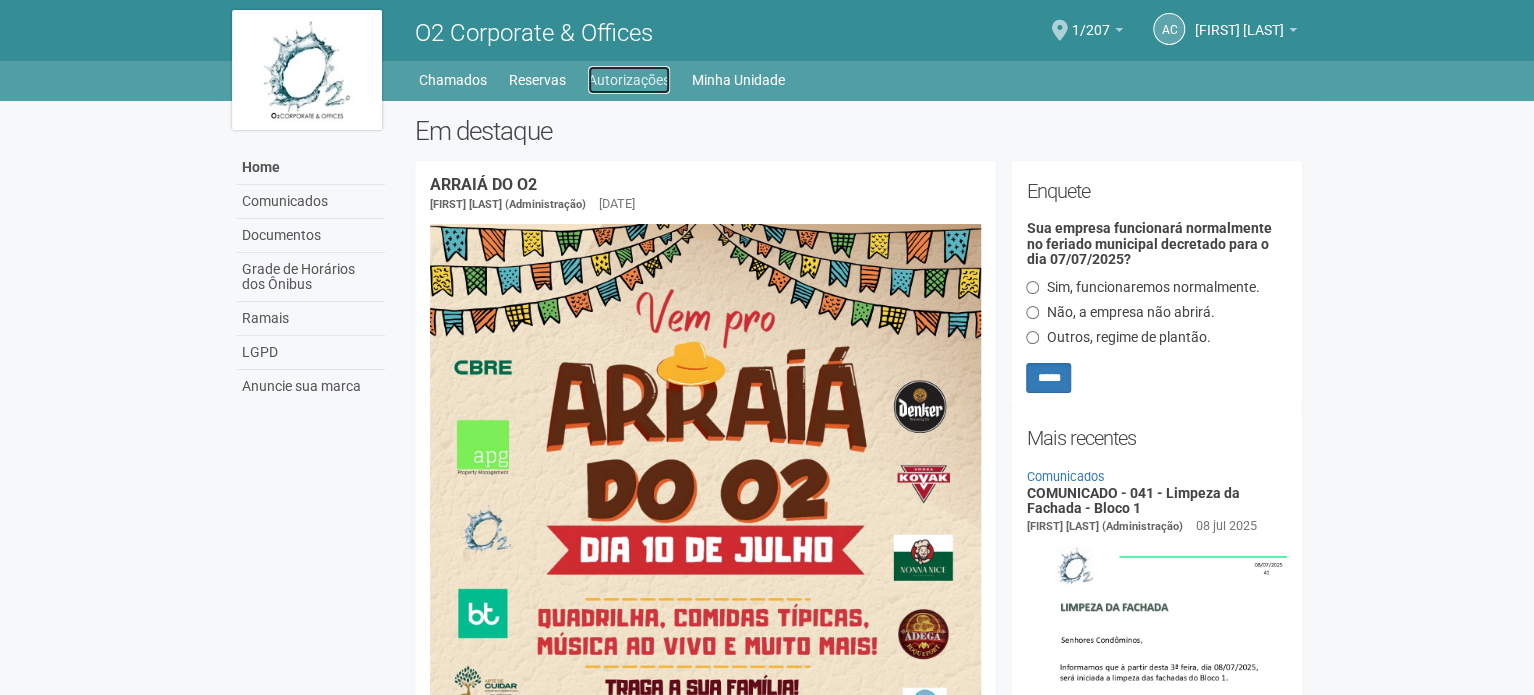 click on "Autorizações" at bounding box center (629, 80) 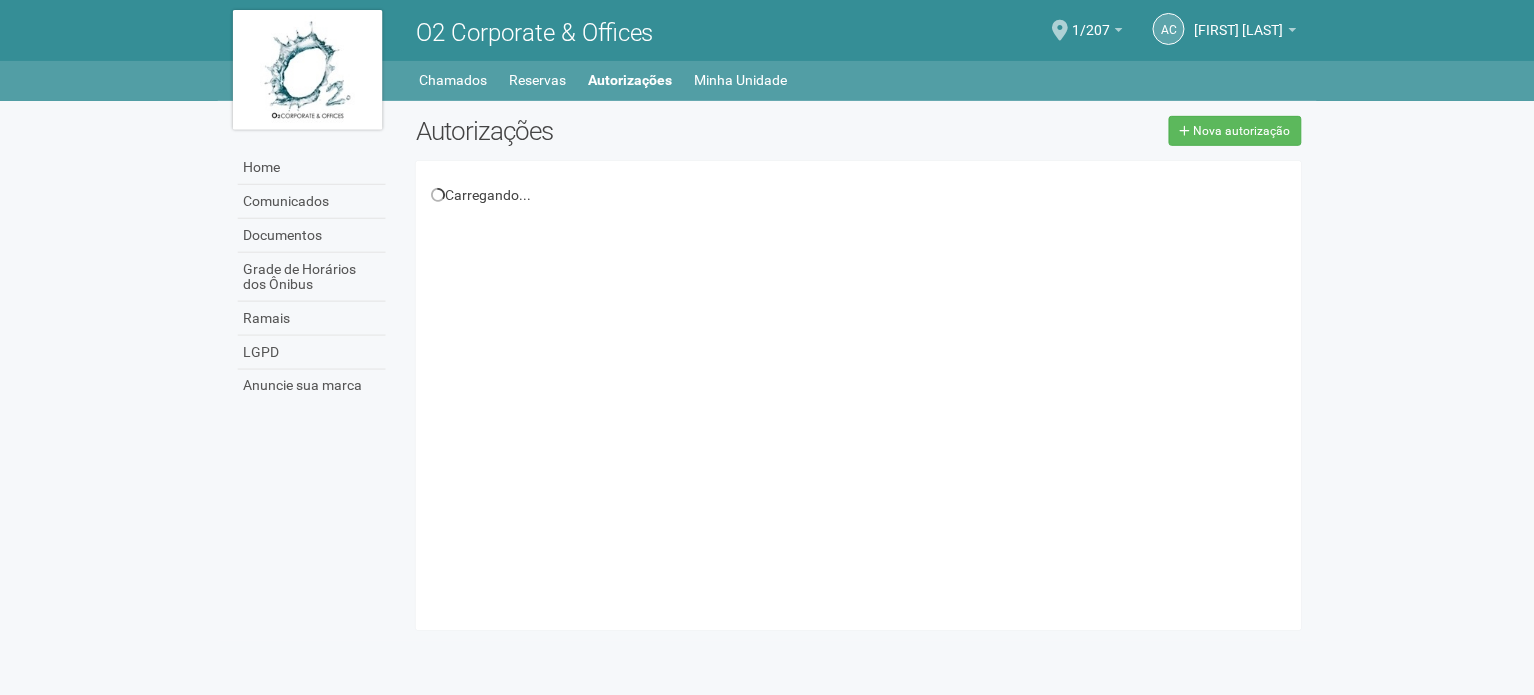scroll, scrollTop: 0, scrollLeft: 0, axis: both 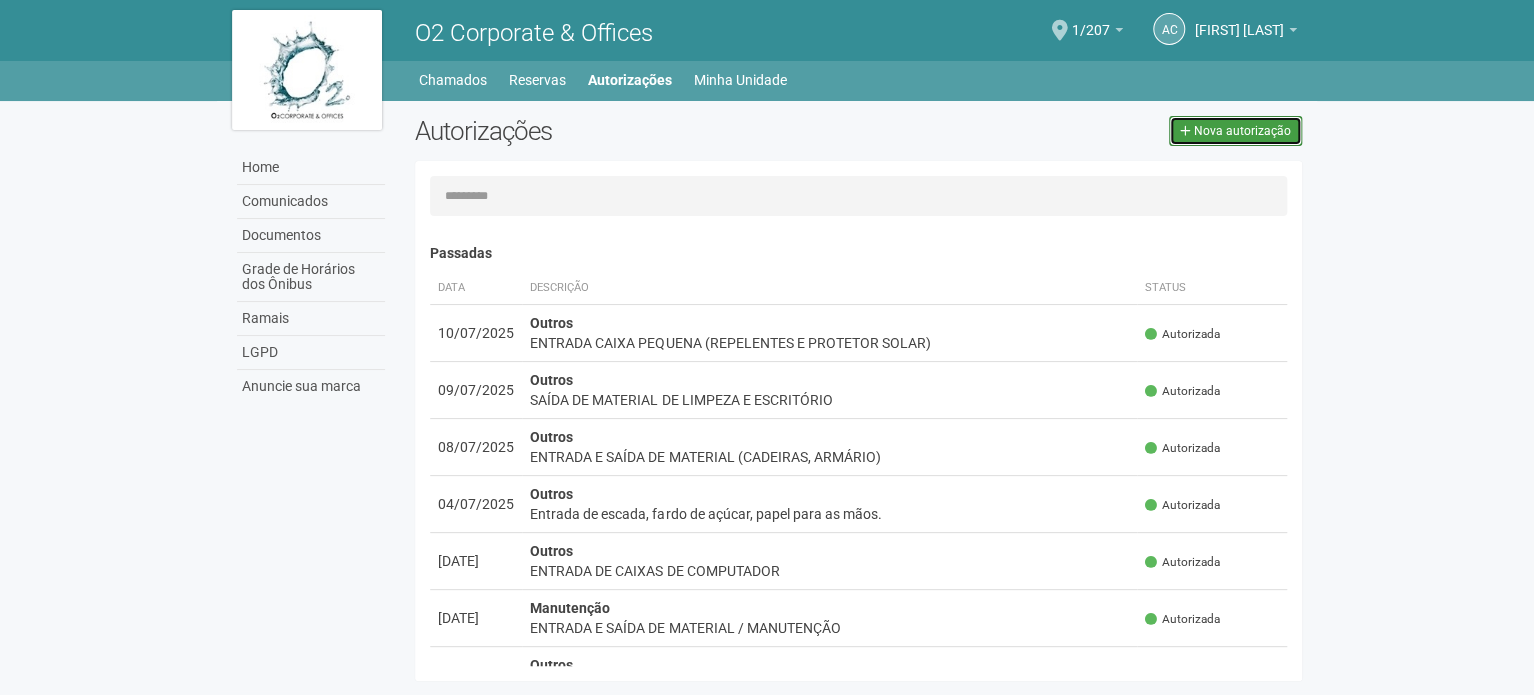 click on "Nova autorização" at bounding box center [1235, 131] 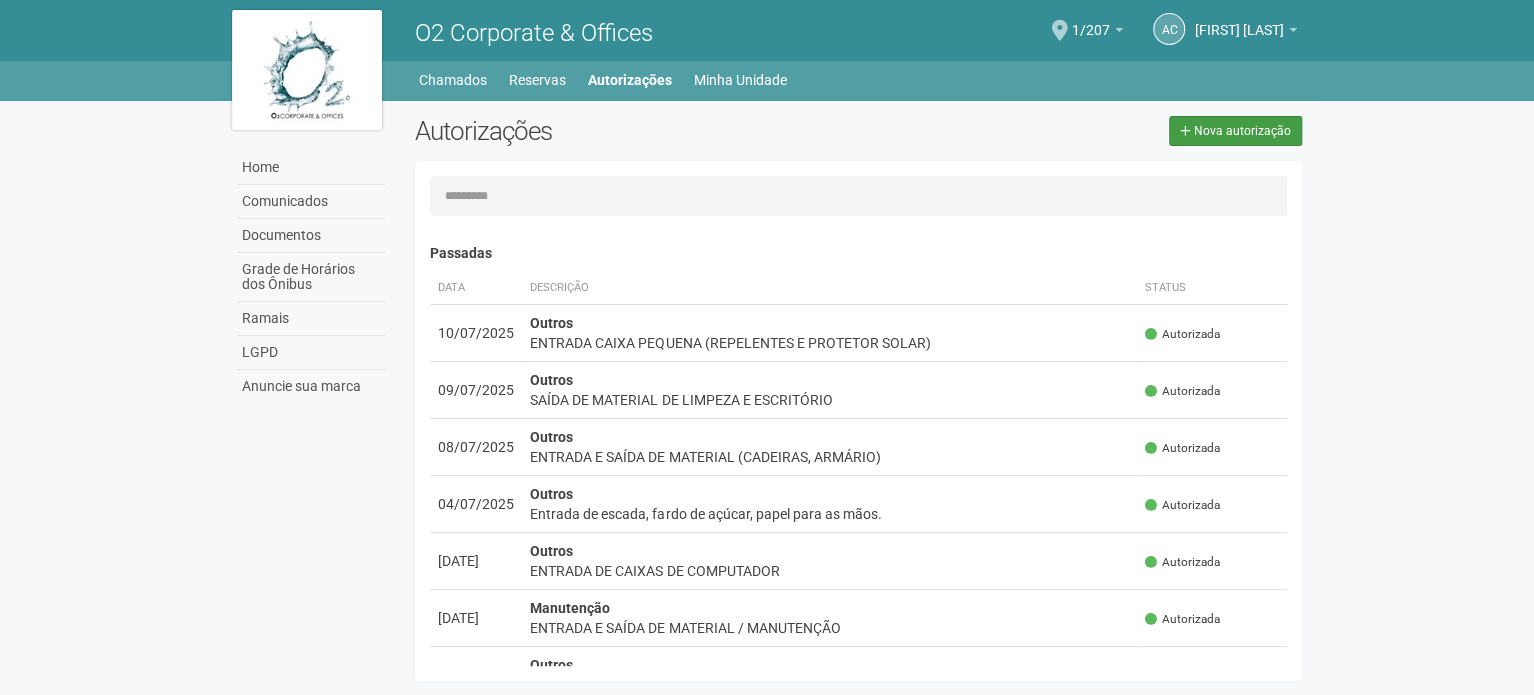 select on "**" 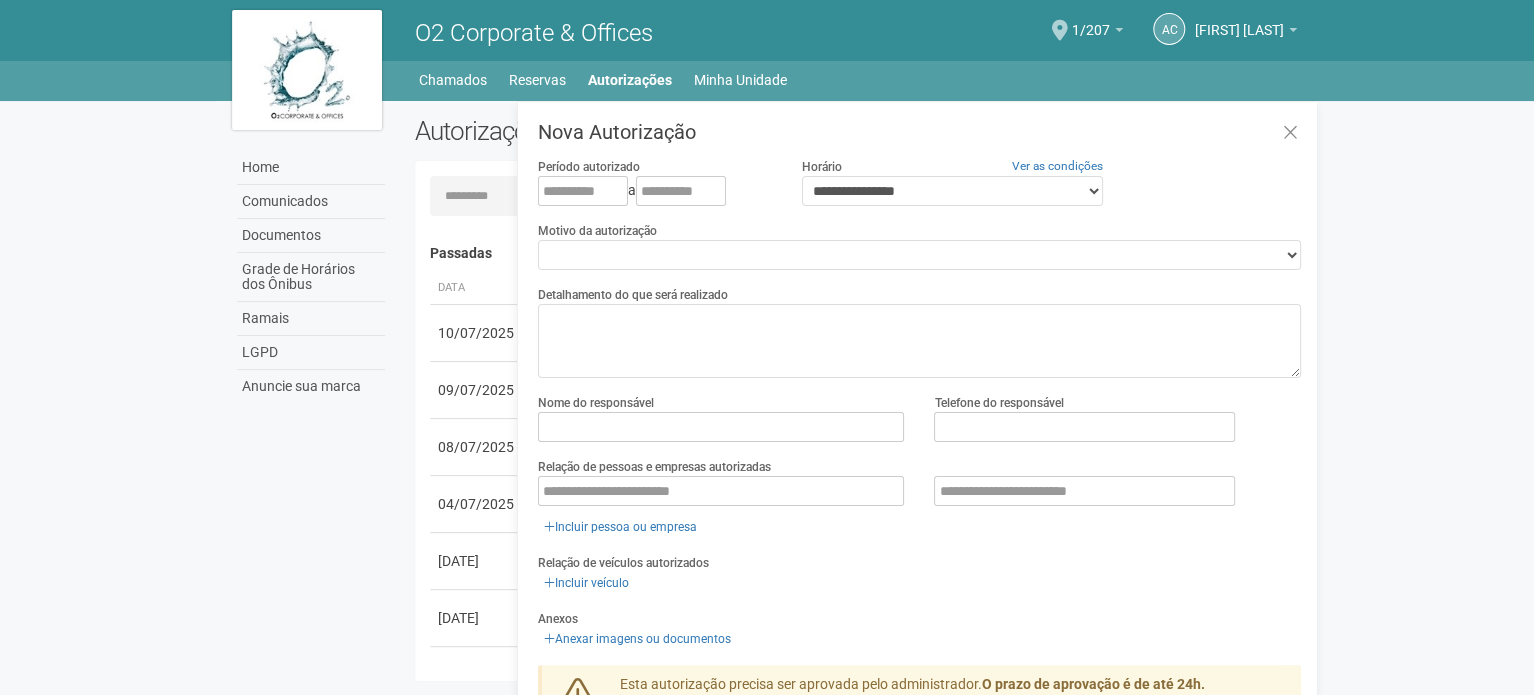 scroll, scrollTop: 31, scrollLeft: 0, axis: vertical 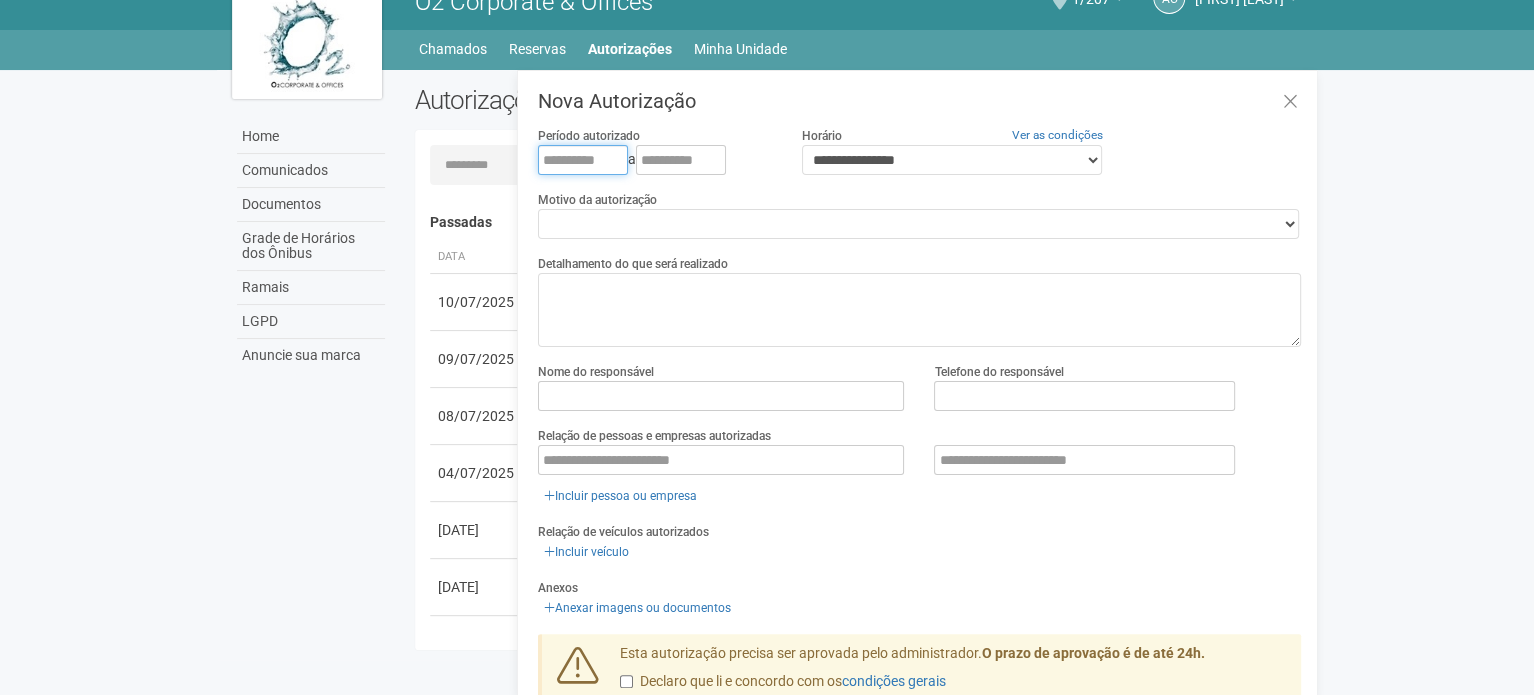 click at bounding box center [583, 160] 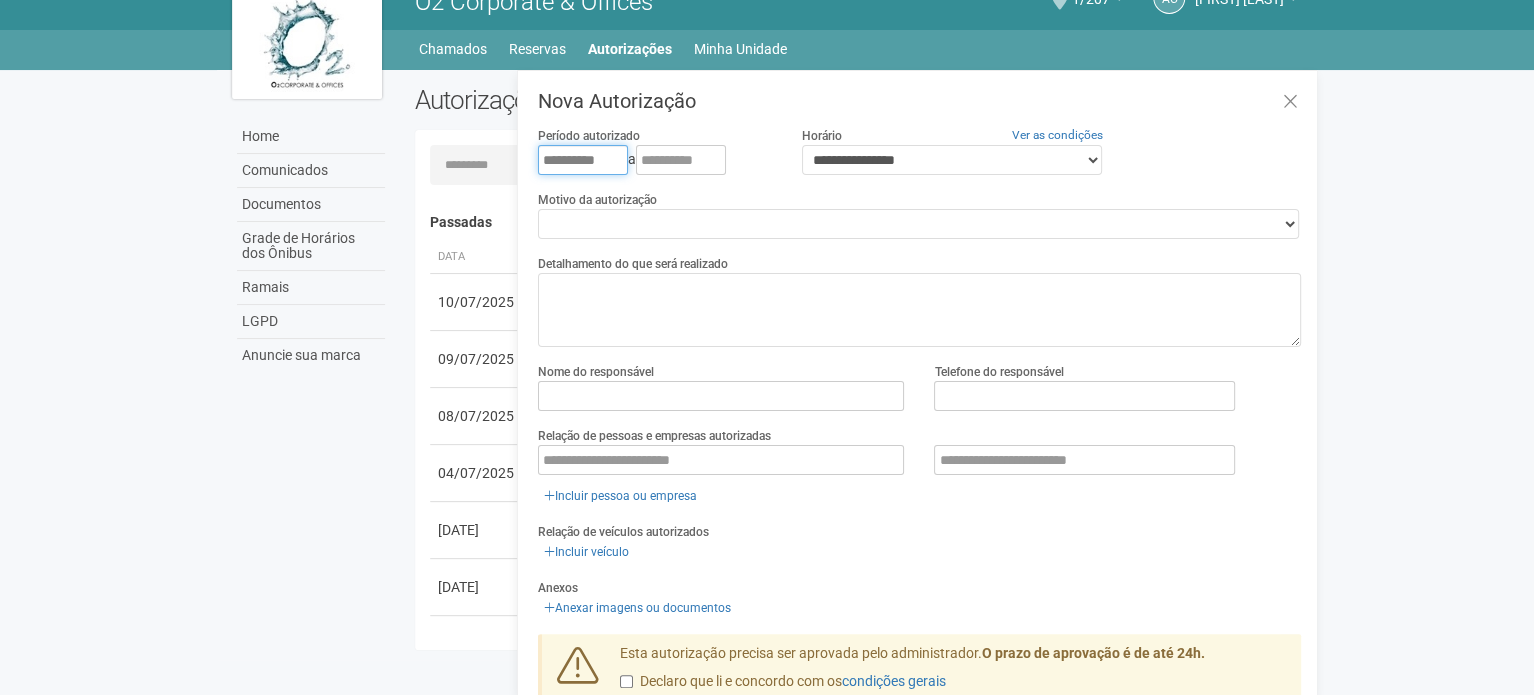 type on "**********" 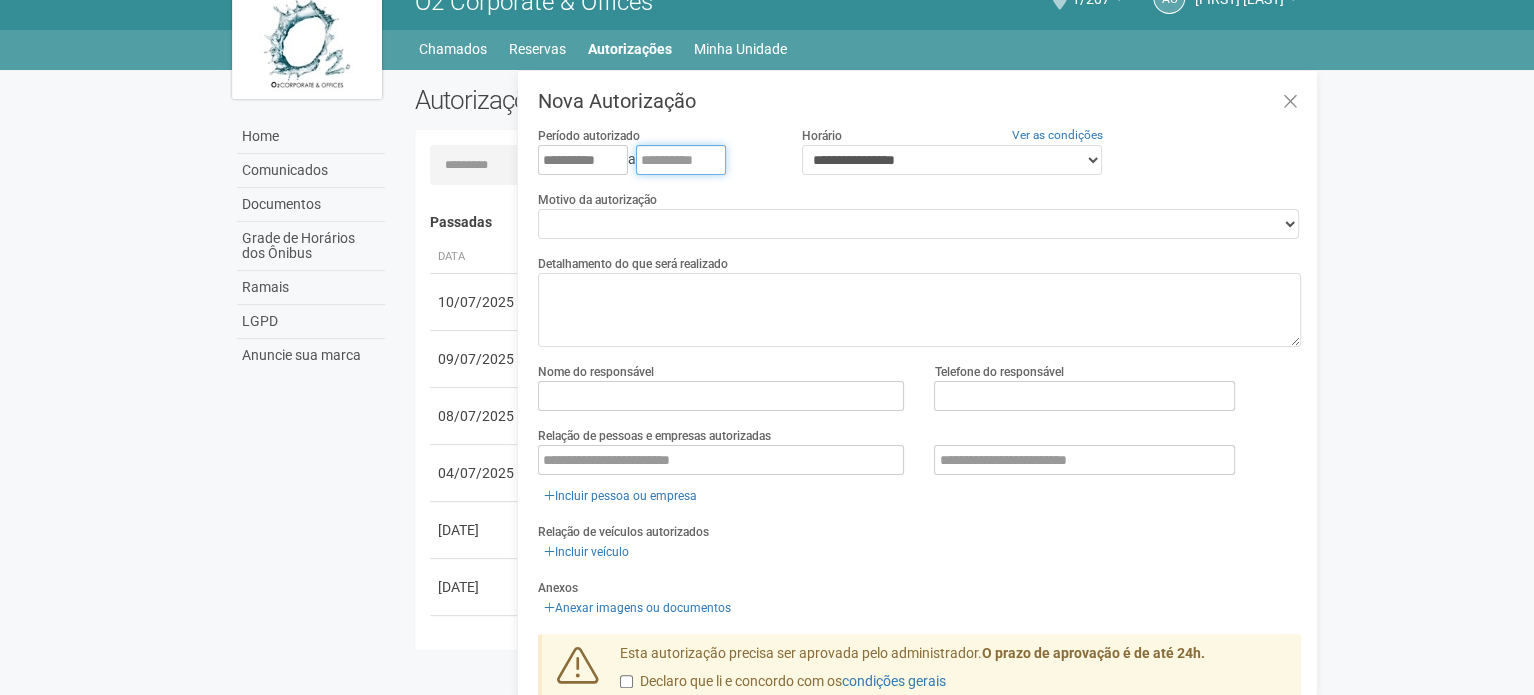 click at bounding box center (681, 160) 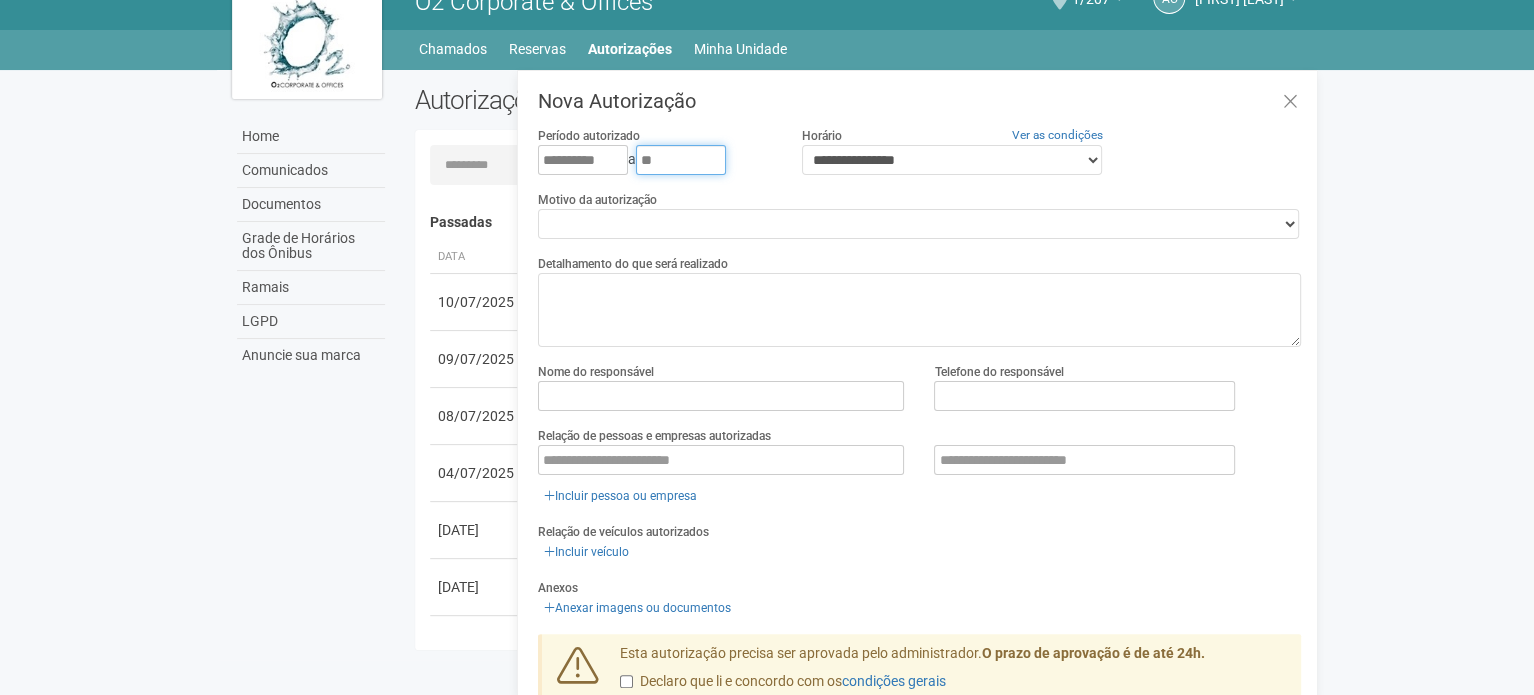 type on "*" 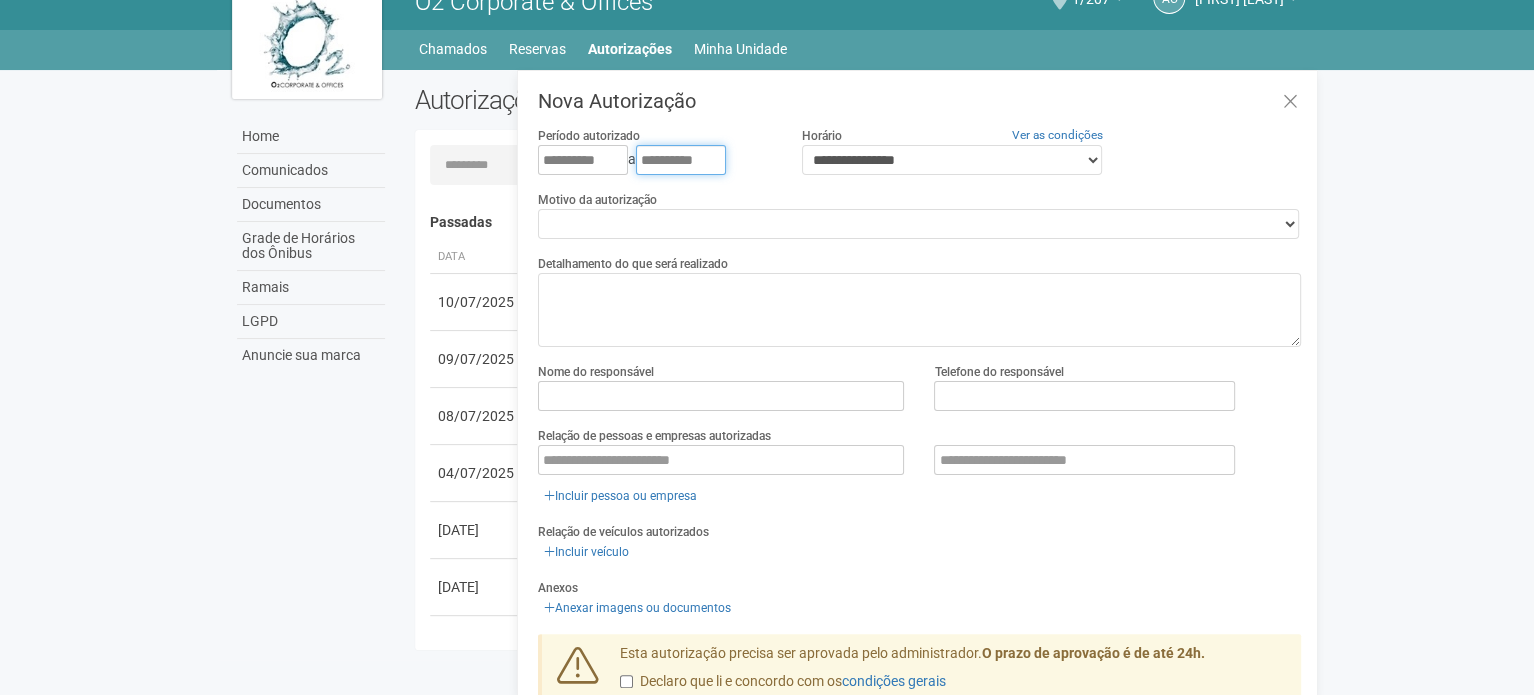 type on "**********" 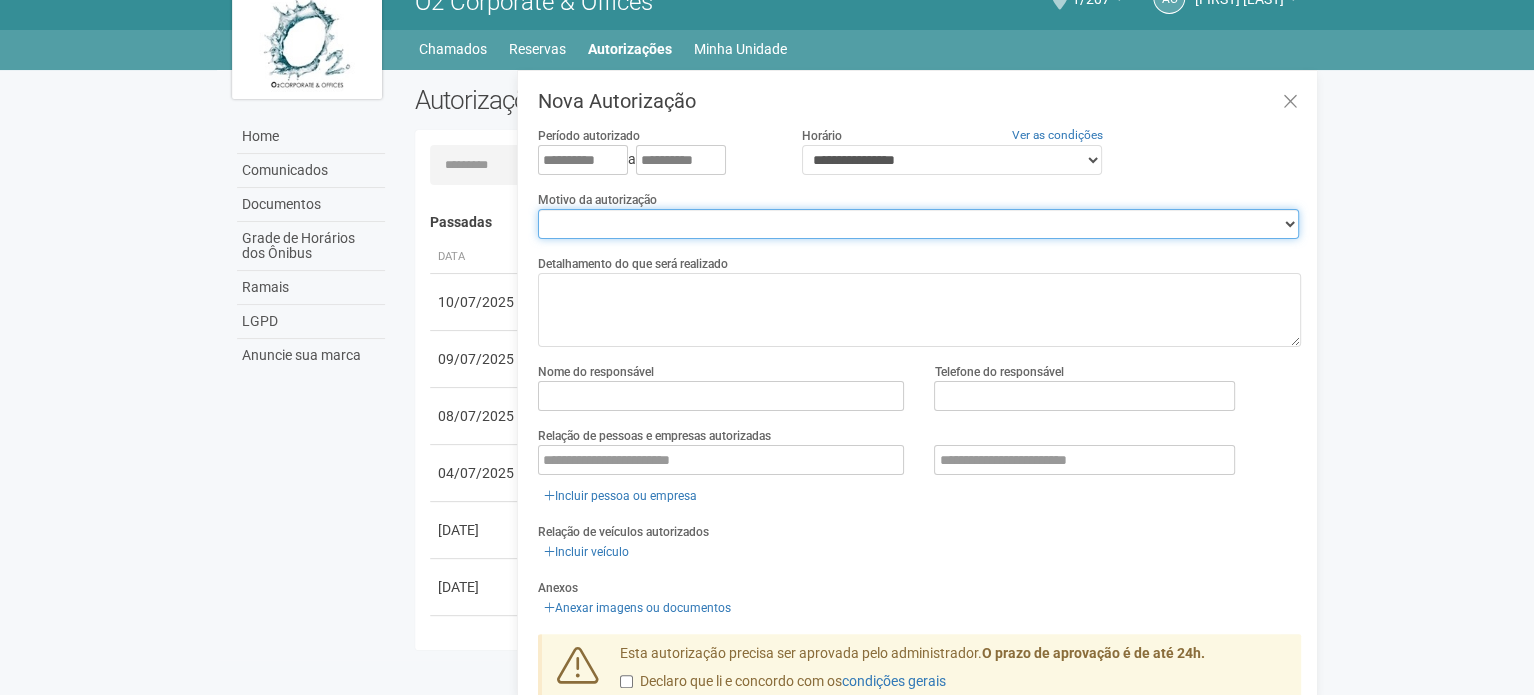 drag, startPoint x: 936, startPoint y: 226, endPoint x: 924, endPoint y: 233, distance: 13.892444 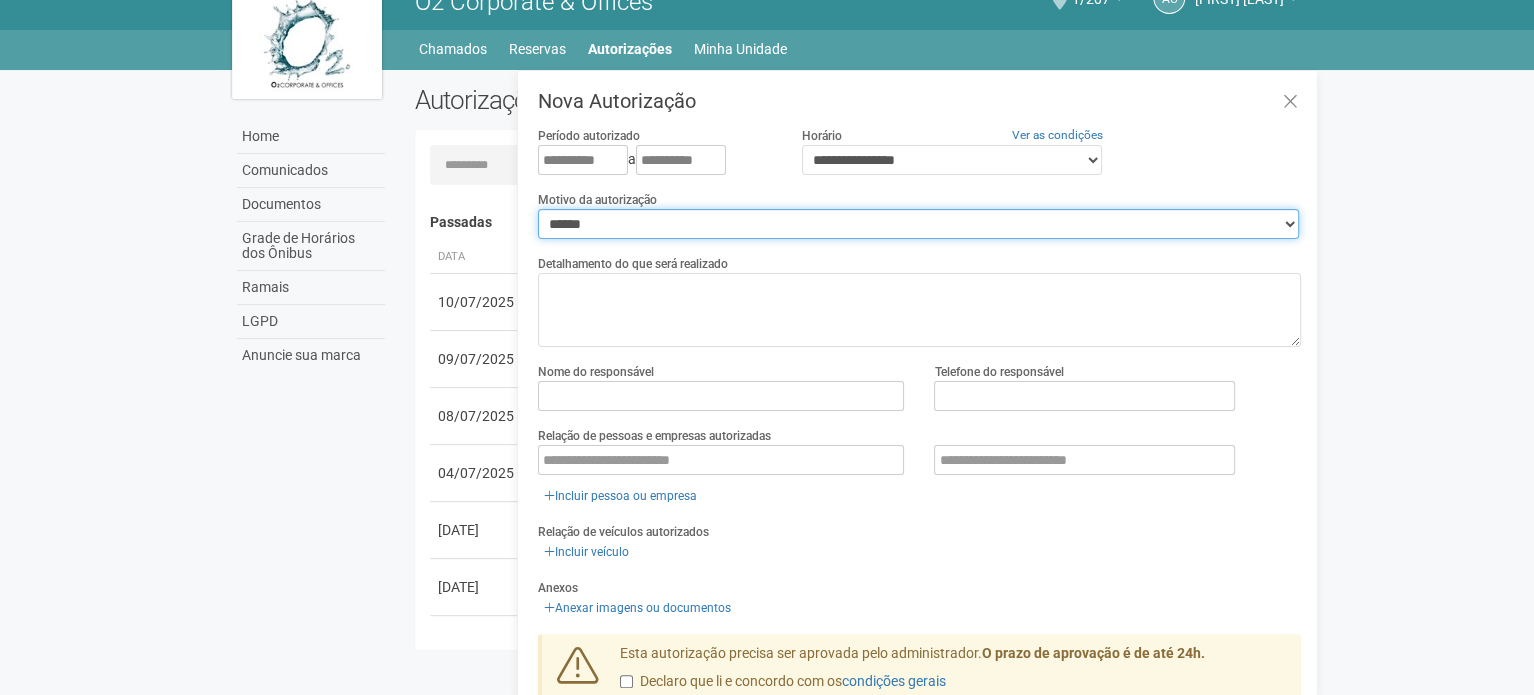 click on "**********" at bounding box center [918, 224] 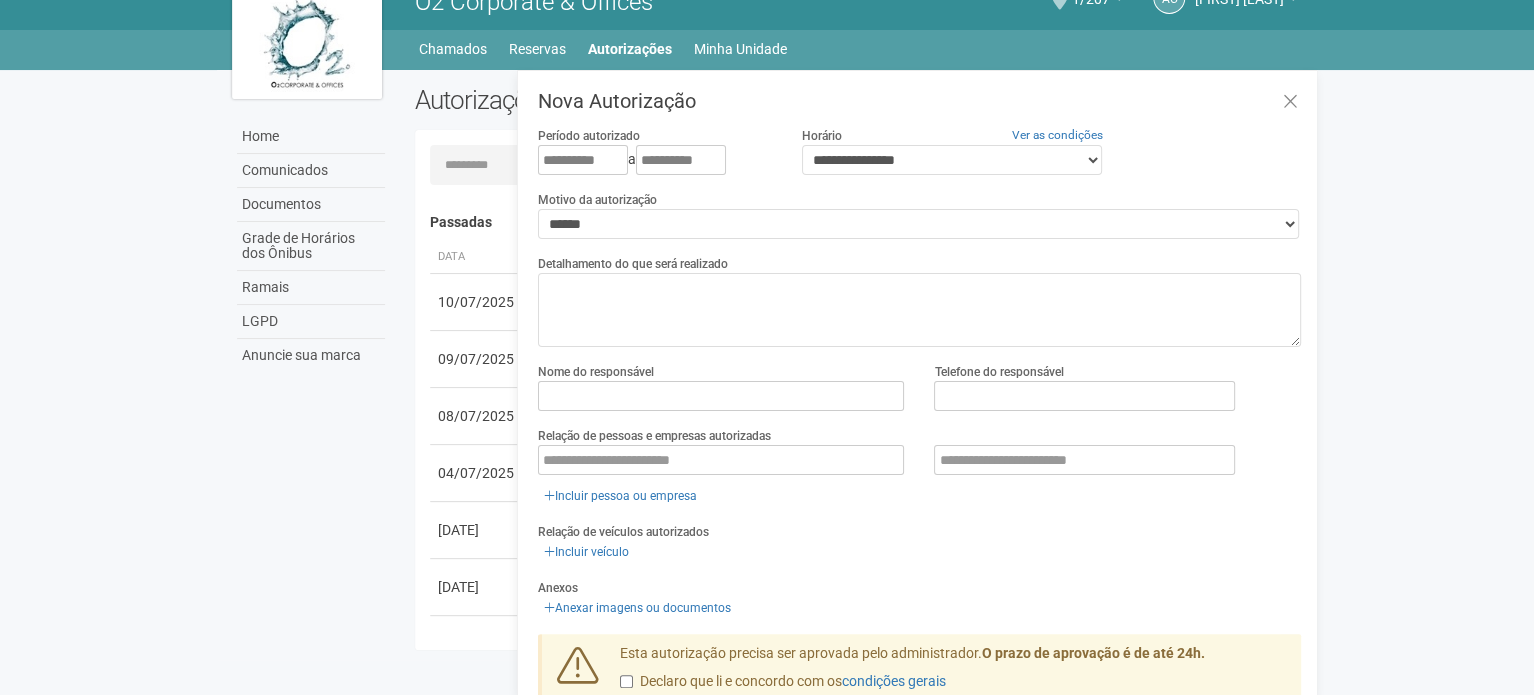 click on "Detalhamento do que será realizado" at bounding box center (633, 264) 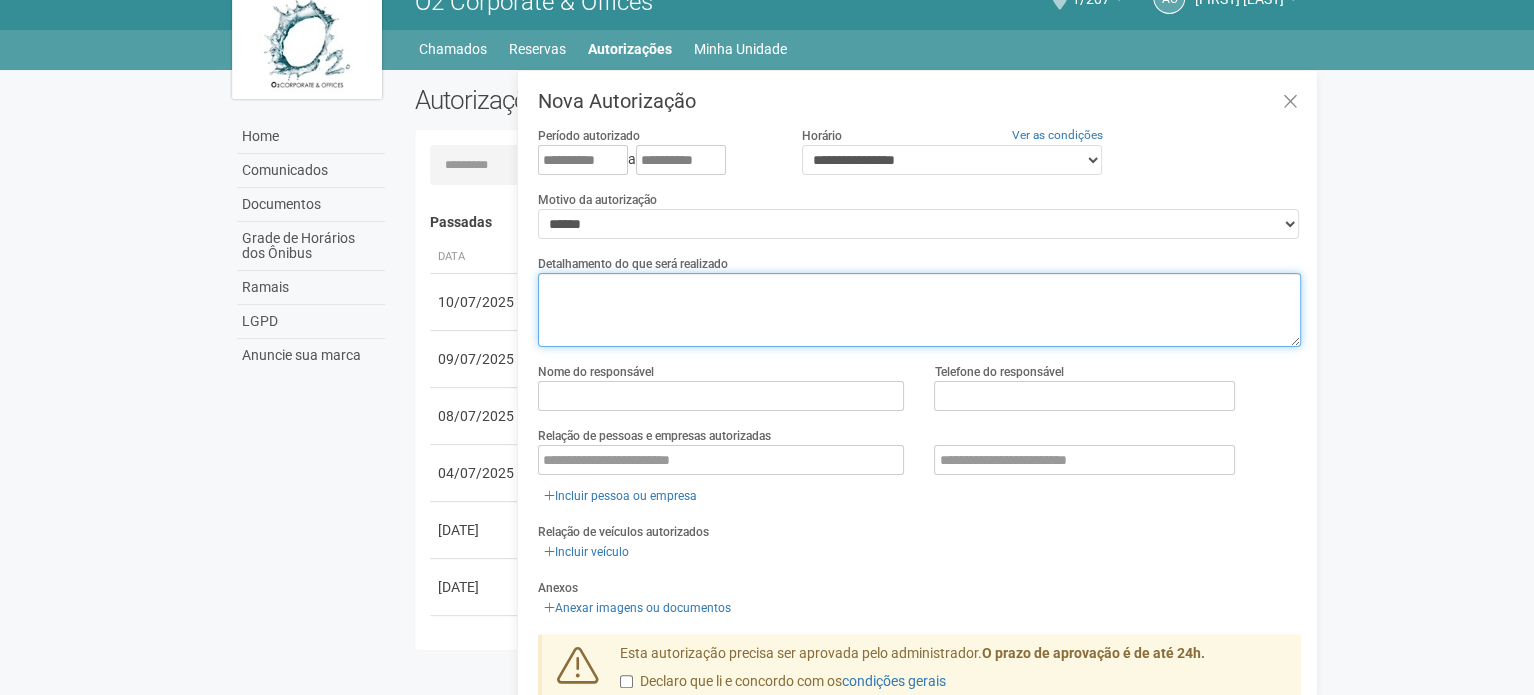 click at bounding box center [919, 310] 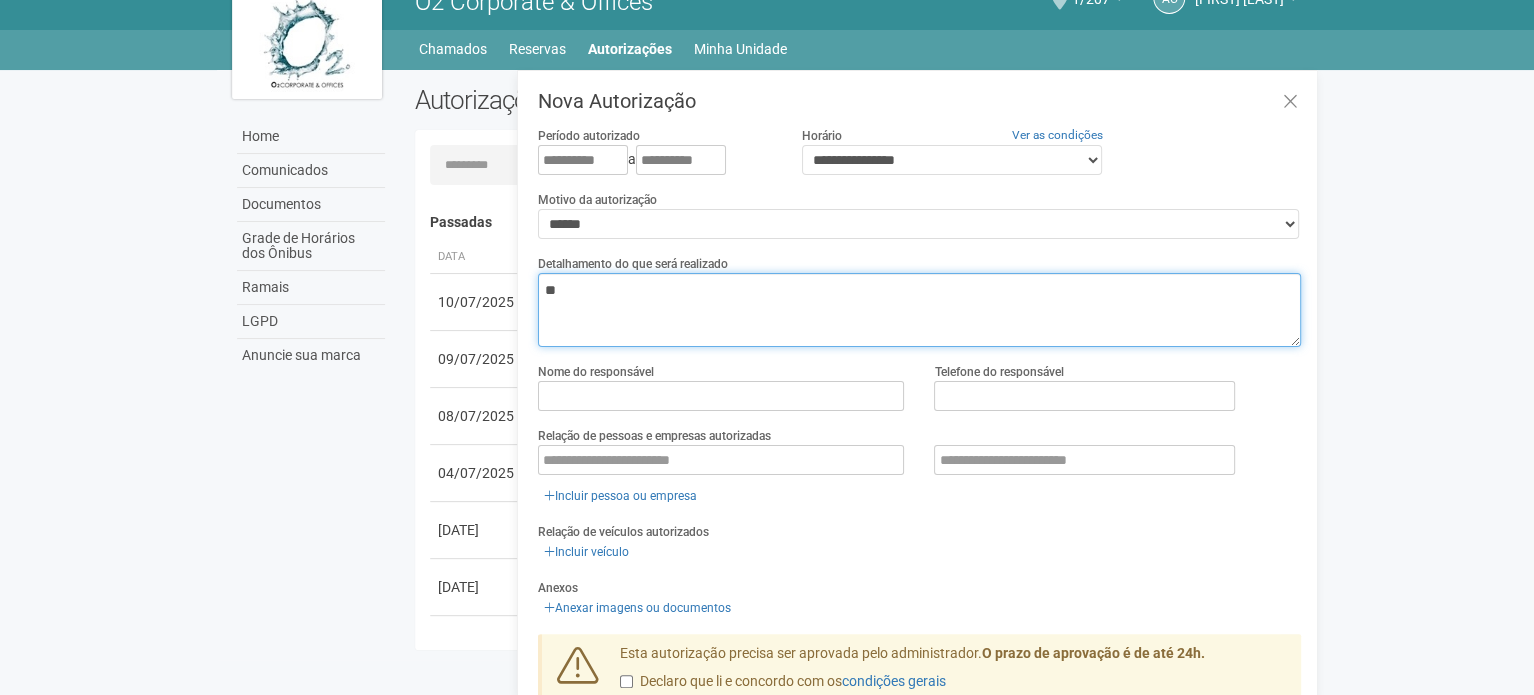 type on "*" 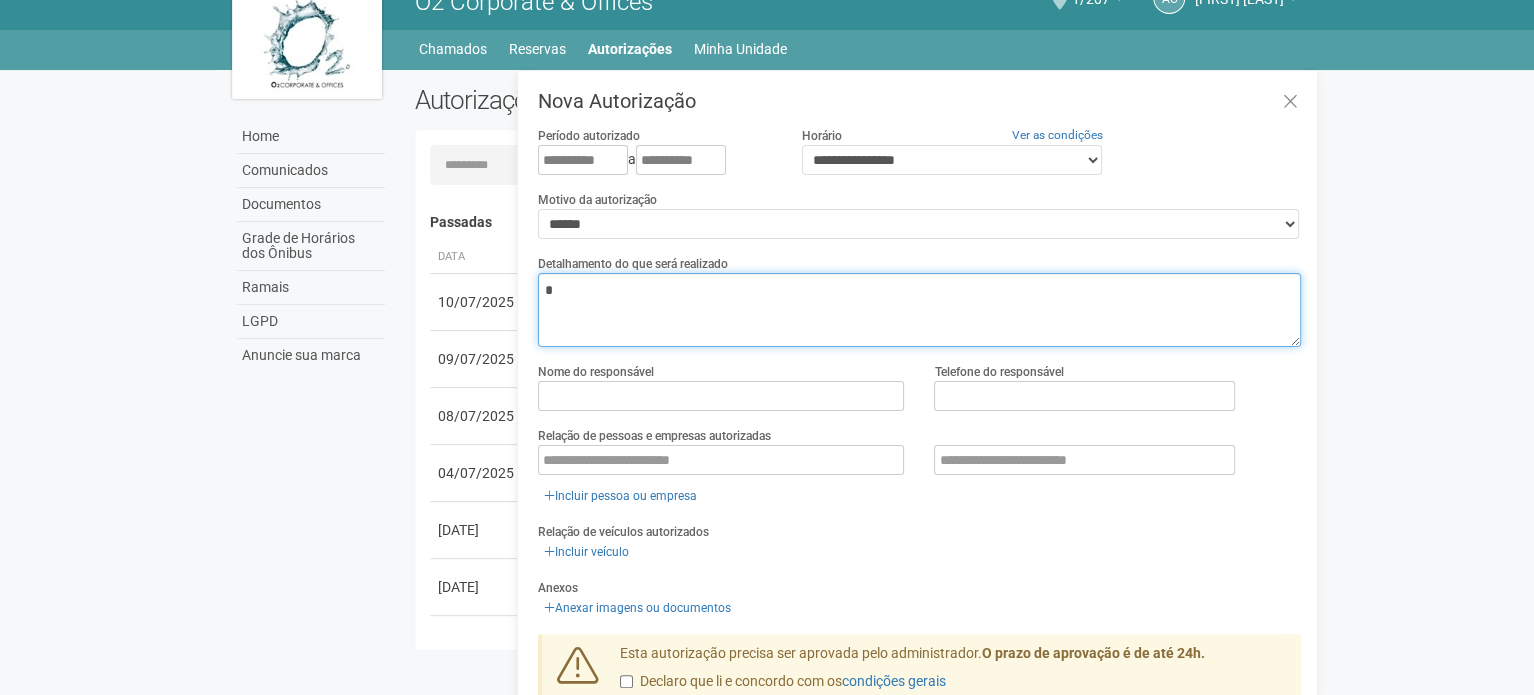 type 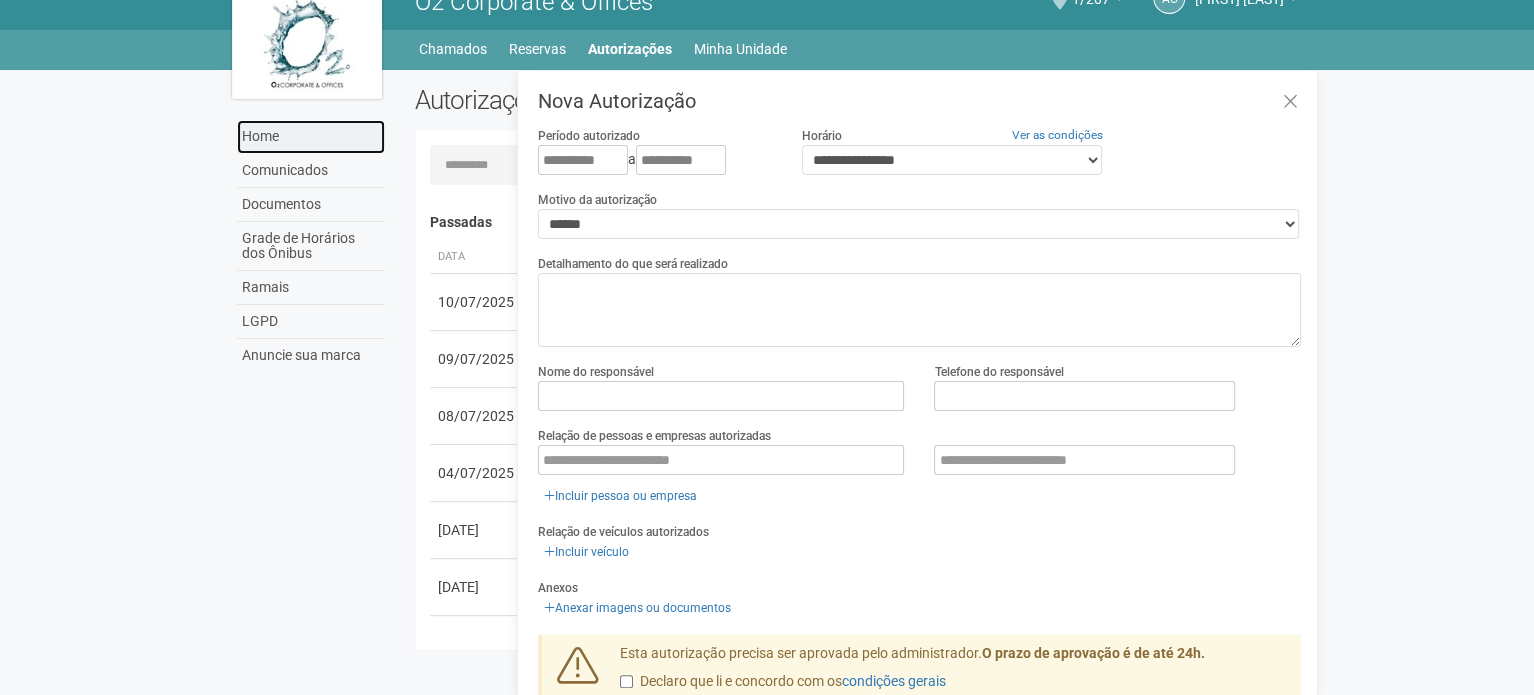 click on "Home" at bounding box center (311, 137) 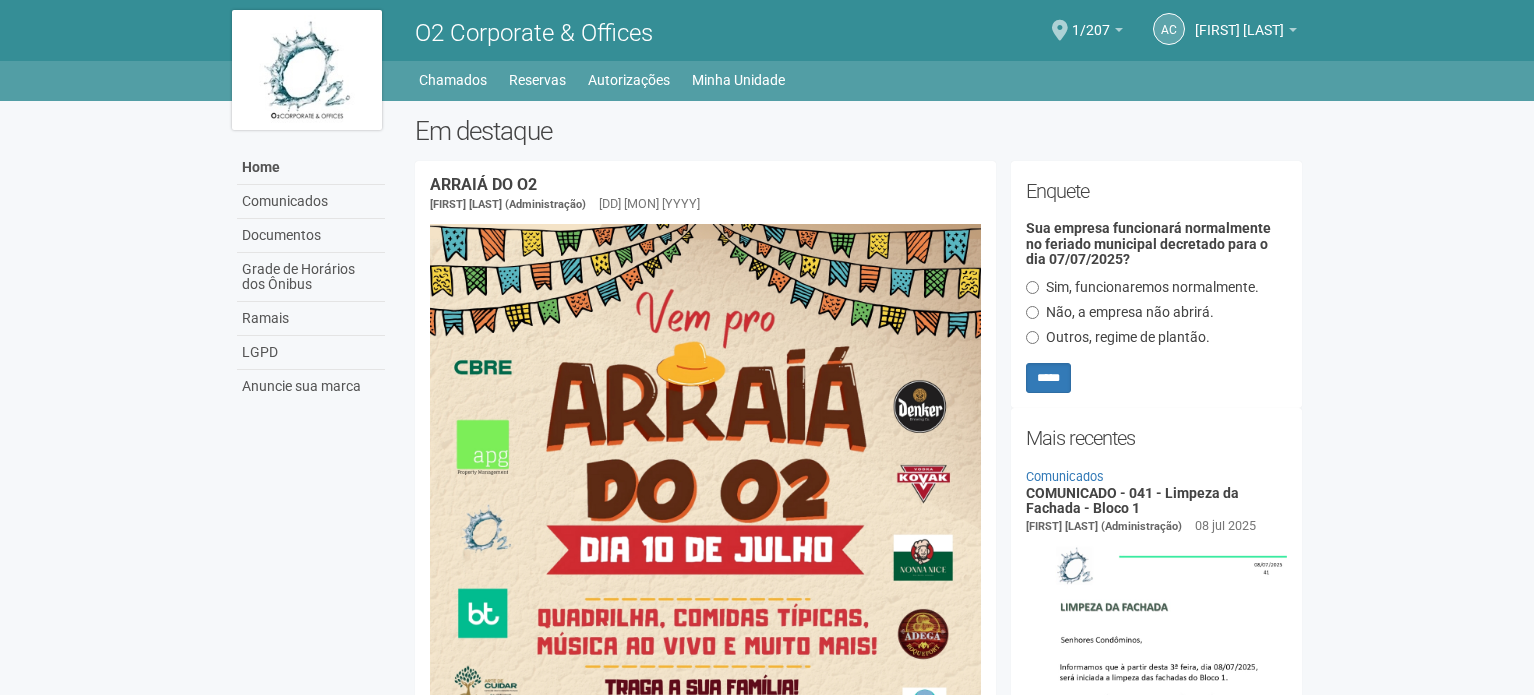 scroll, scrollTop: 0, scrollLeft: 0, axis: both 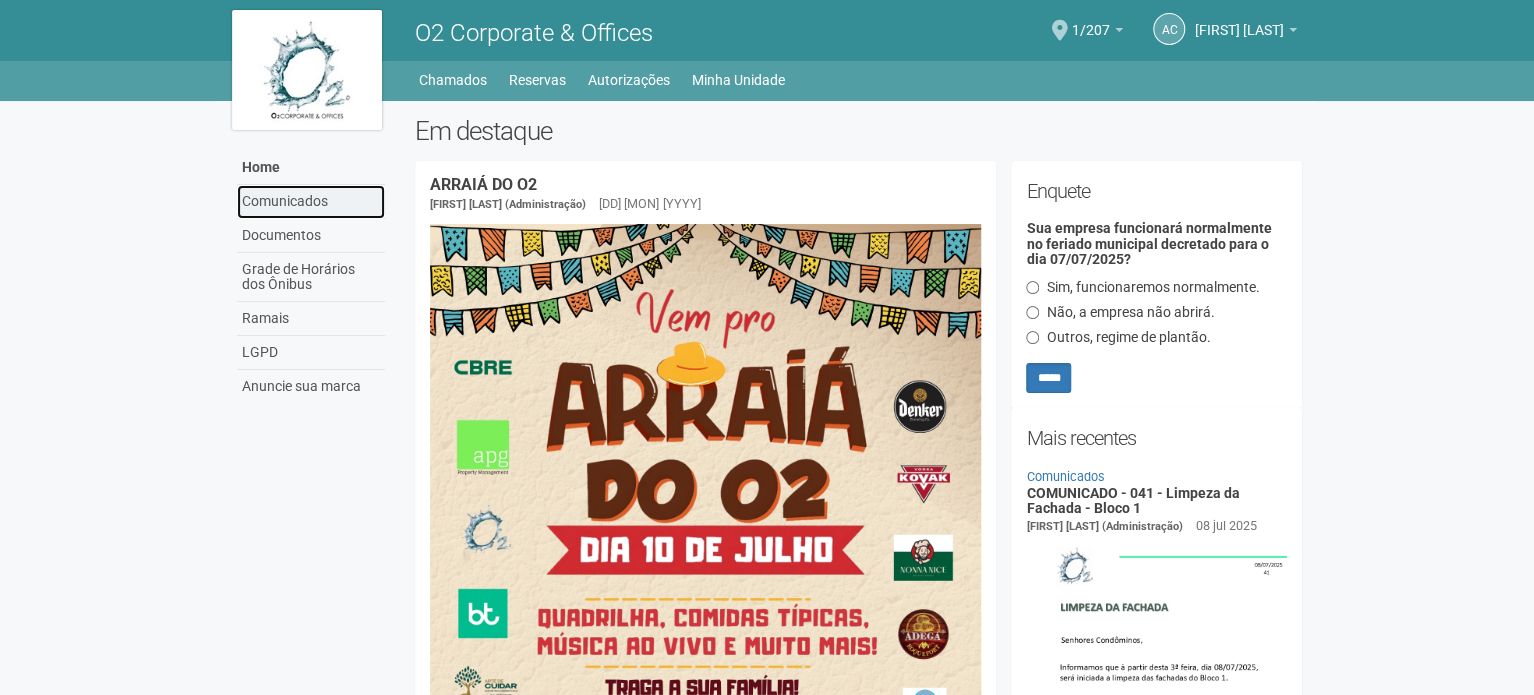 click on "Comunicados" at bounding box center (311, 202) 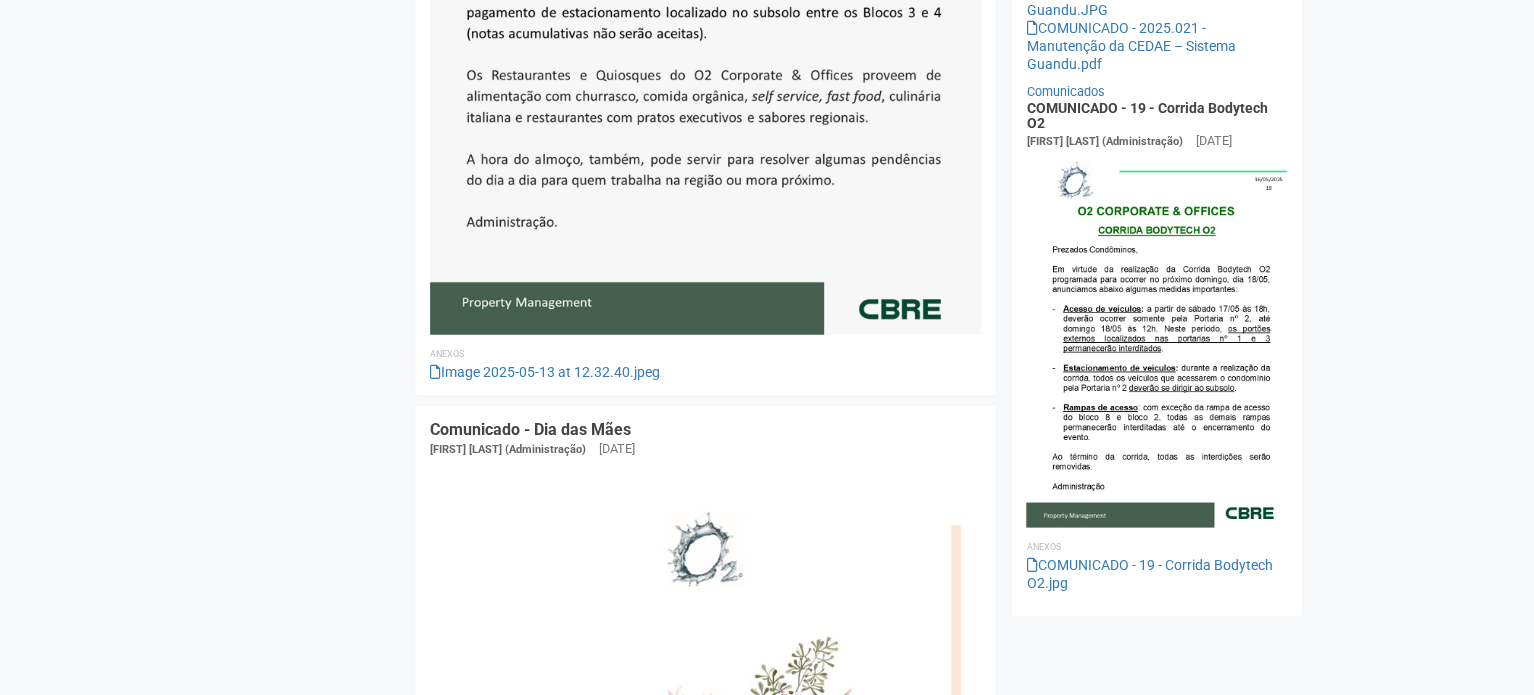 scroll, scrollTop: 2800, scrollLeft: 0, axis: vertical 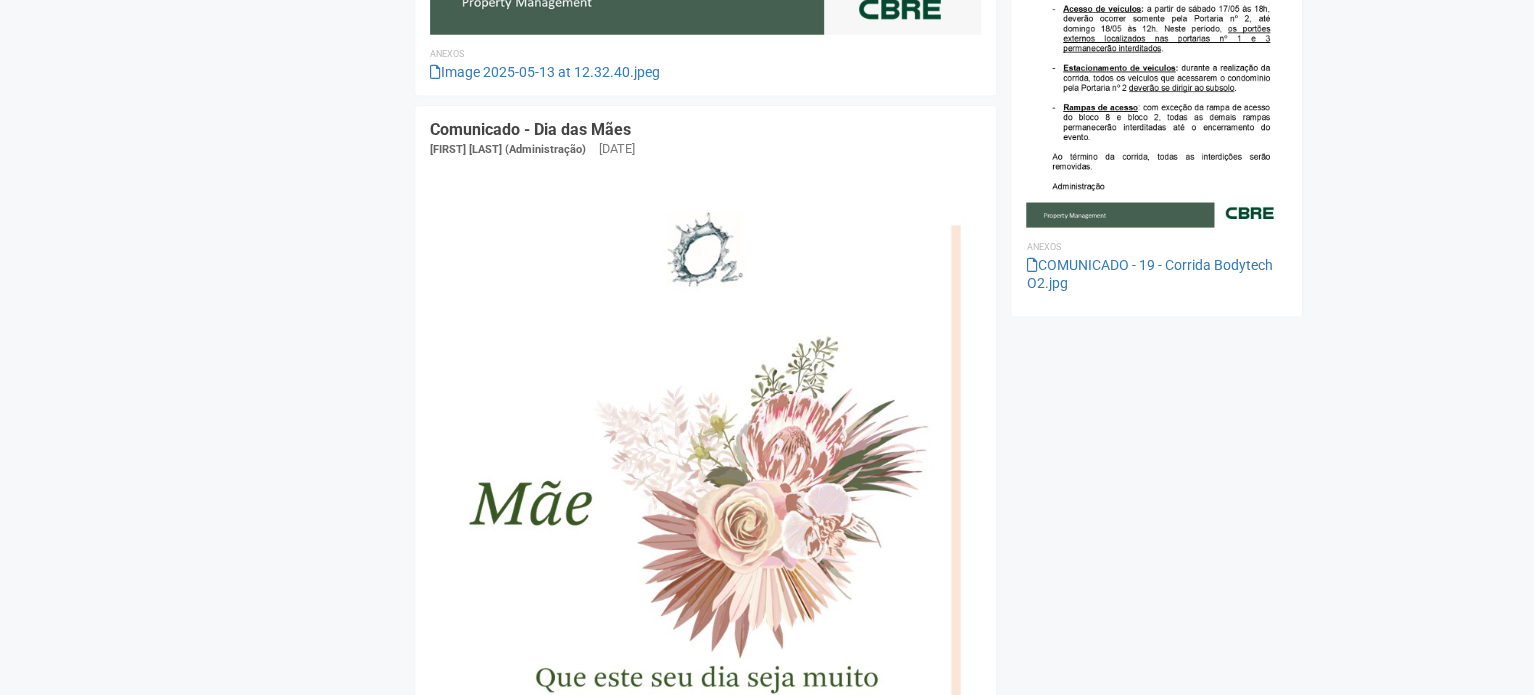 click on "ARRAIÁ DO O2
Gabriela Souza (Administração)
04 jul 2025
Anexos
A4.jpg
Comunicado - Controle de acesso do condomínio
Gabriela Souza (Administração)
04 jul 2025
Anexos
COMUNICADO - 01 - Controle de Acesso.png
Estacionamento Gratuito (Revisado) - Horário de Almoço - Maio 2025
Rogério Machado (Administração)
13 mai 2025
Anexos
Image 2025-05-13 at 12.32.40.jpeg" at bounding box center [858, -540] 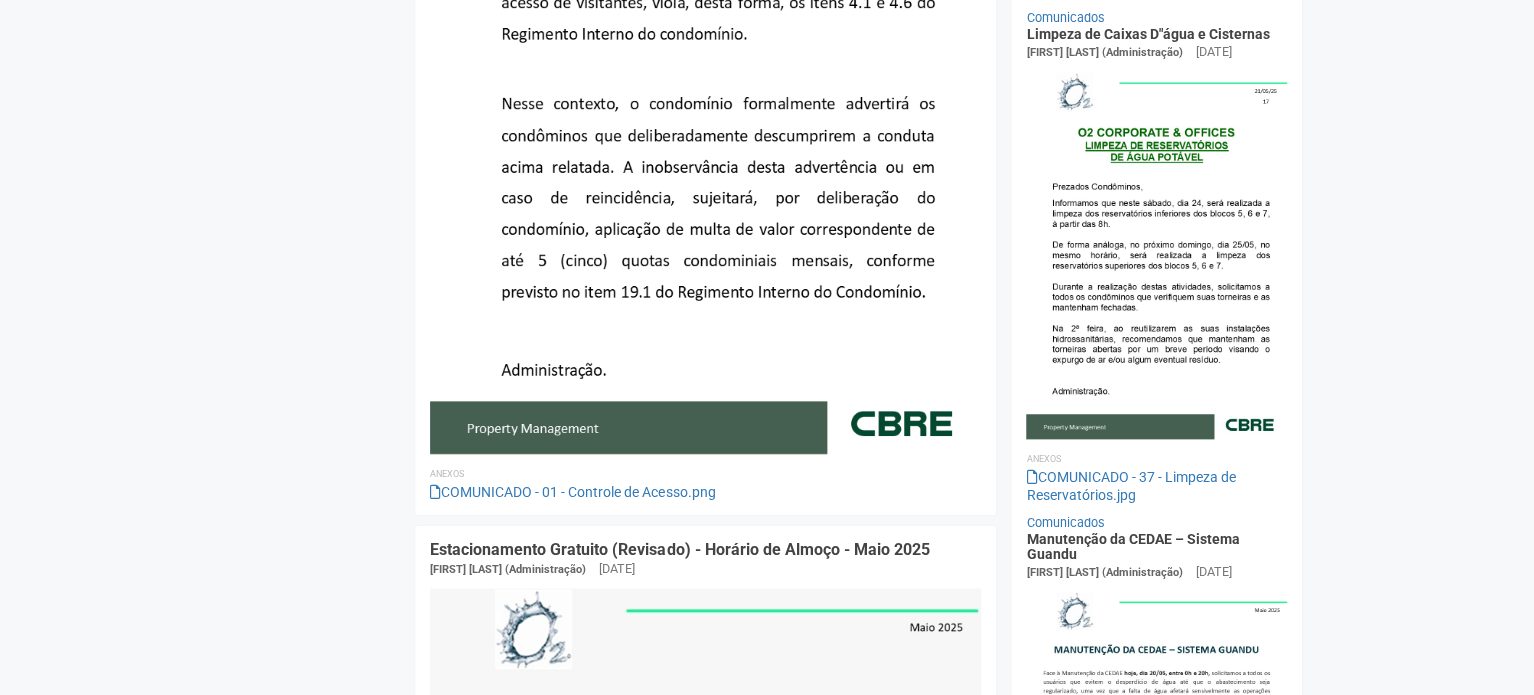 drag, startPoint x: 241, startPoint y: 226, endPoint x: 152, endPoint y: -9, distance: 251.28868 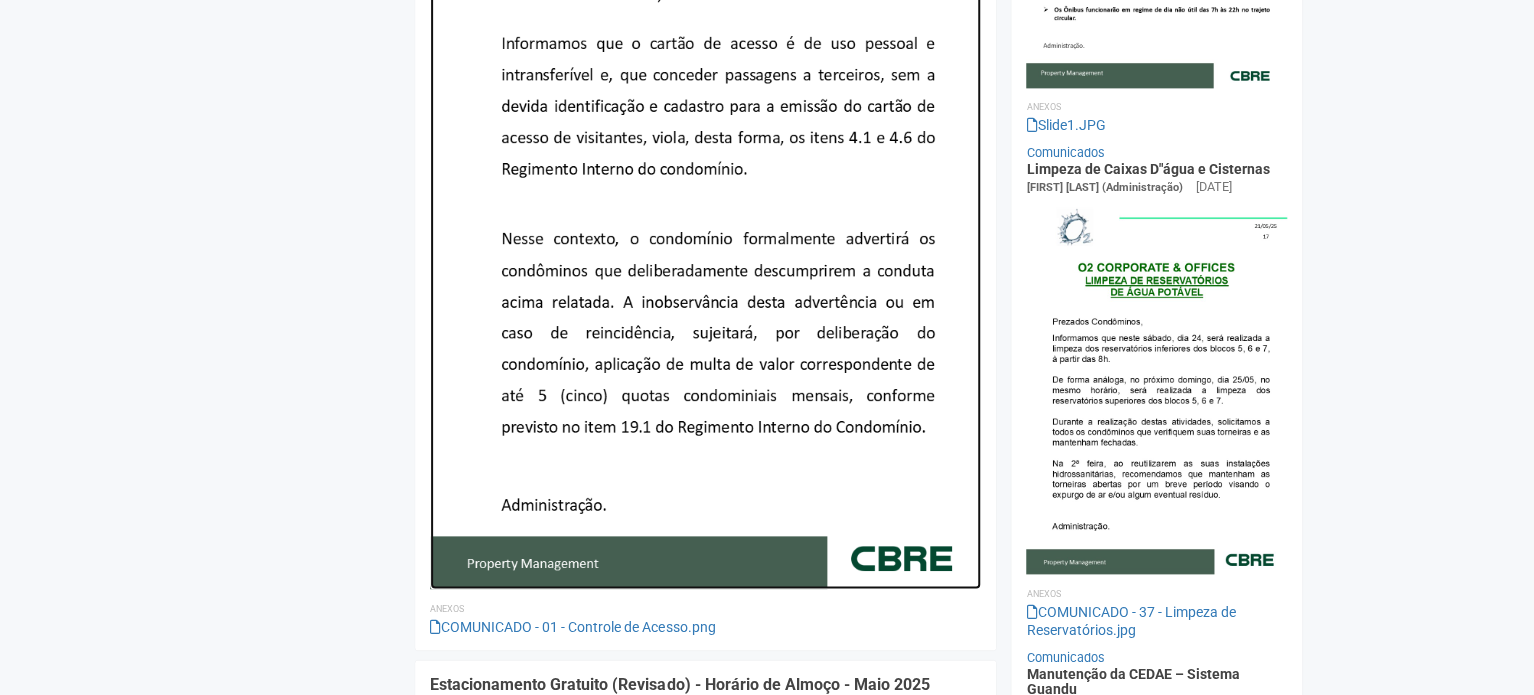 drag, startPoint x: 589, startPoint y: 496, endPoint x: 341, endPoint y: -50, distance: 599.6832 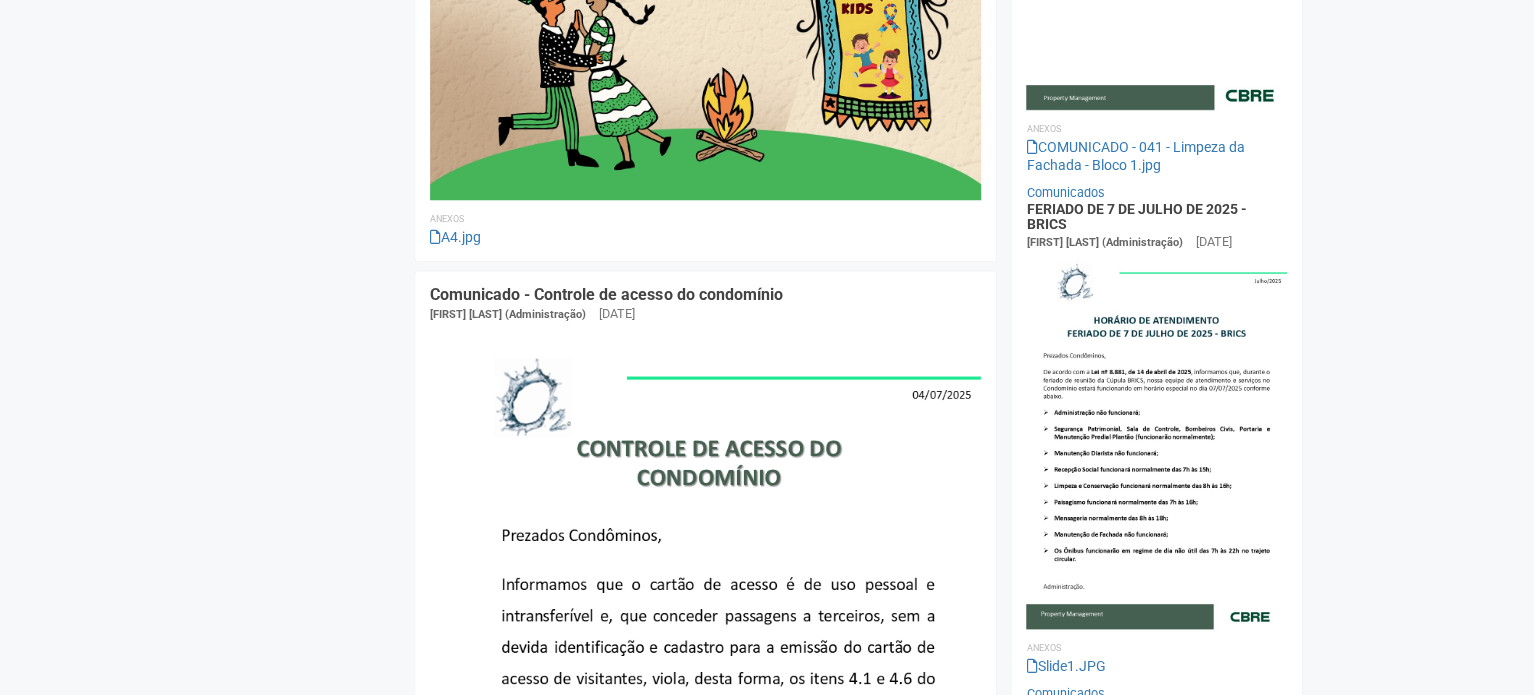 scroll, scrollTop: 0, scrollLeft: 0, axis: both 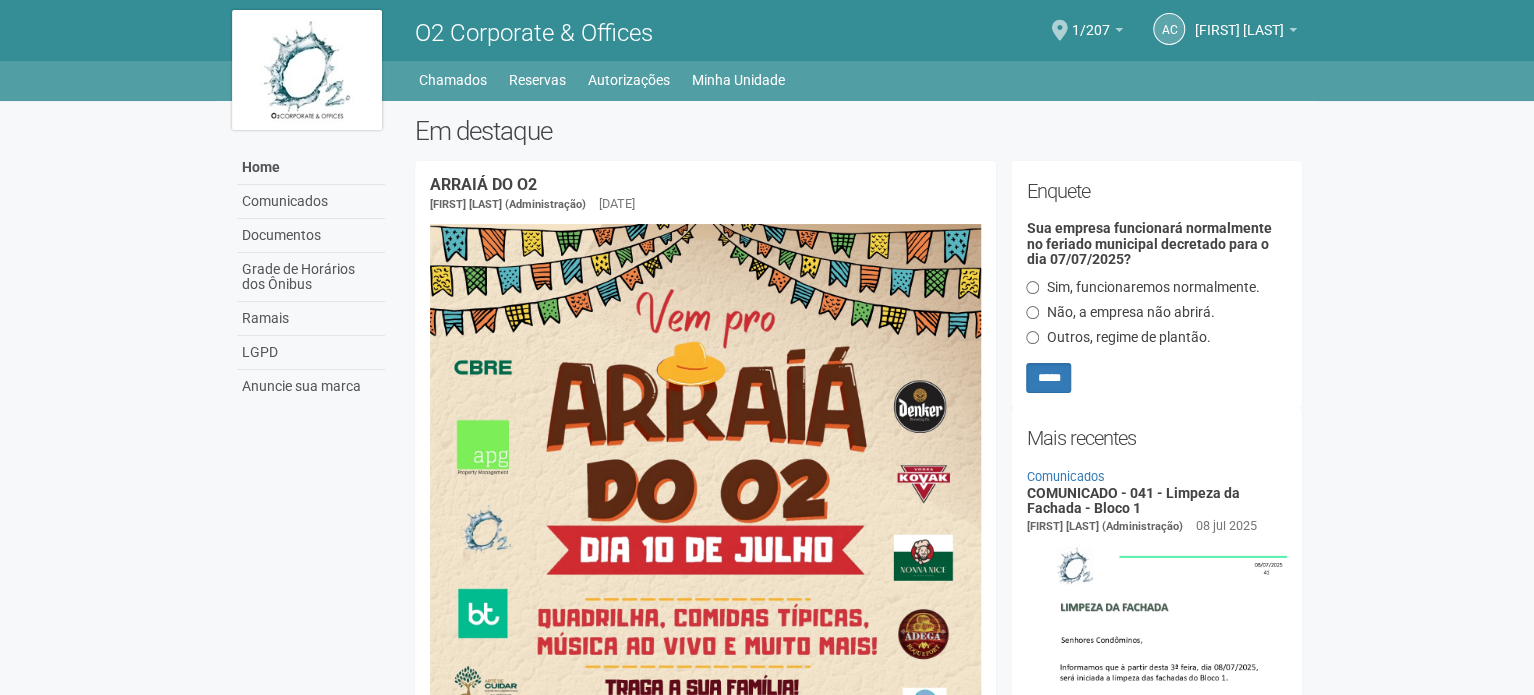 drag, startPoint x: 248, startPoint y: 571, endPoint x: 202, endPoint y: -77, distance: 649.6307 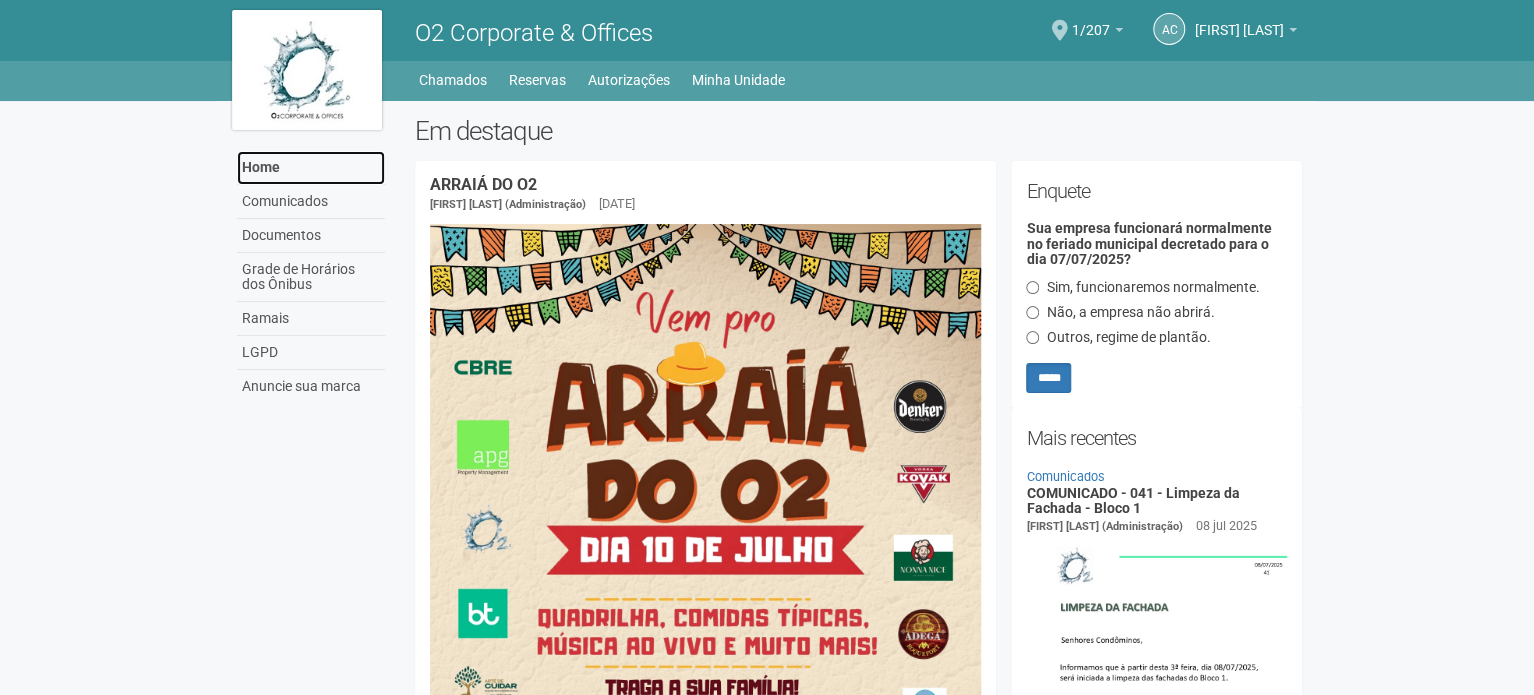 click on "Home" at bounding box center [311, 168] 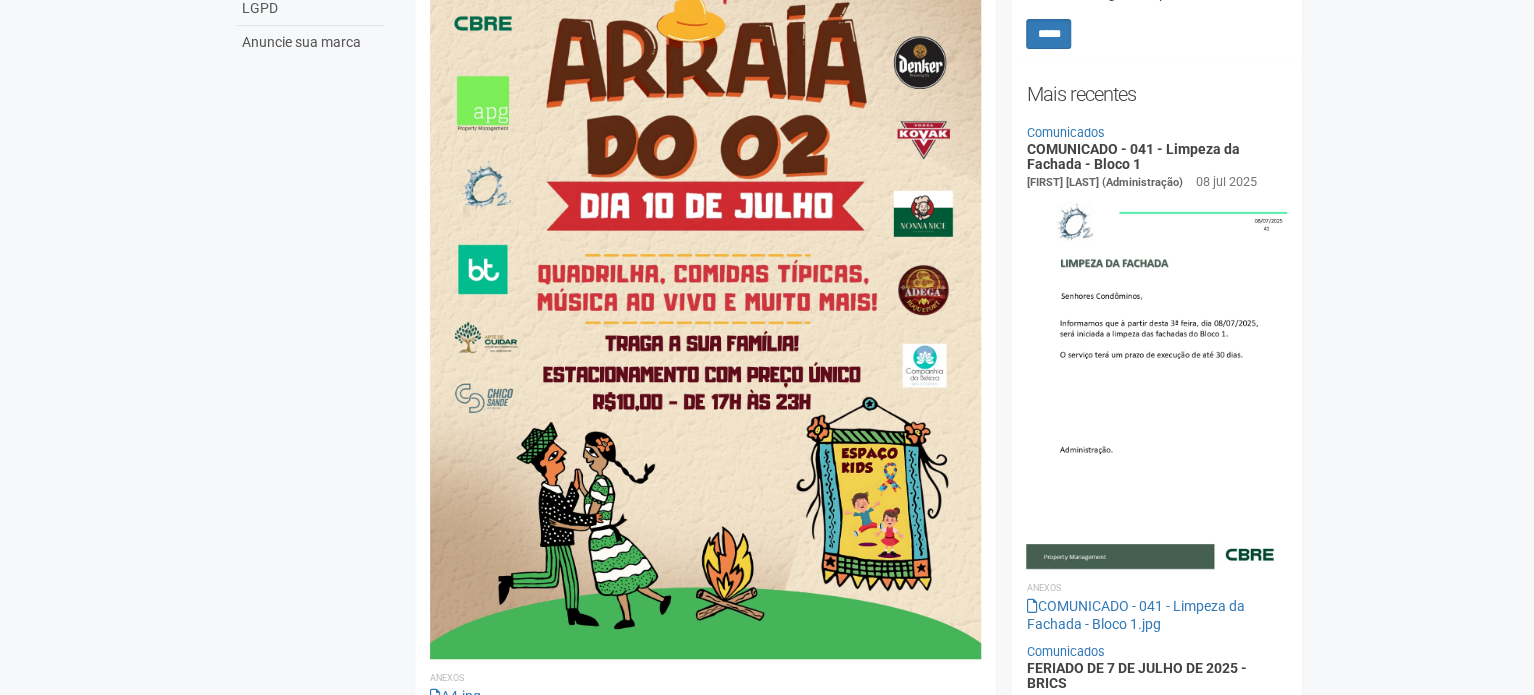 scroll, scrollTop: 600, scrollLeft: 0, axis: vertical 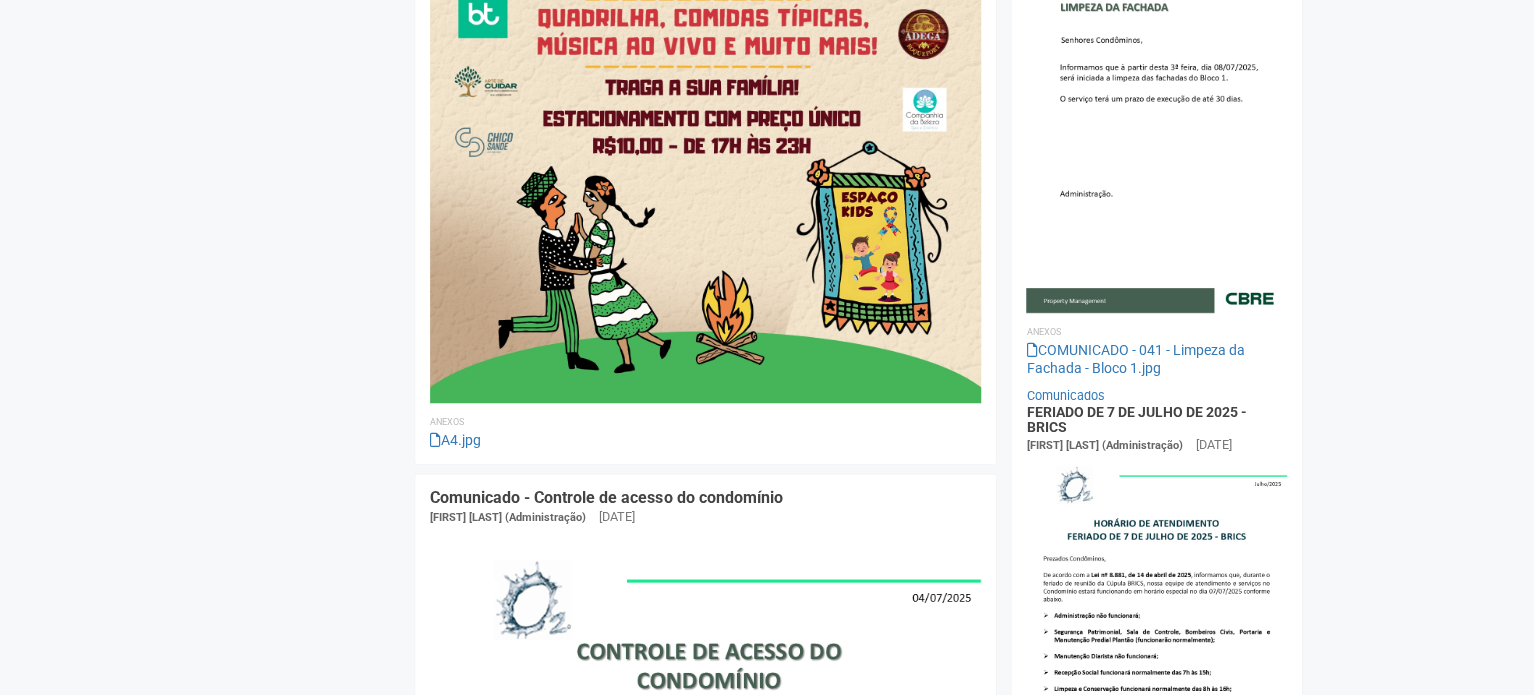 click on "Aguarde...
O2 Corporate & Offices
AC
[FIRST] [LAST]
[FIRST] [LAST]  [EMAIL]
Meu perfil
Alterar senha
Sair
1/207
Você está na unidade
1/207
Ir para a unidade
Home
Home
Comunicados
Documentos
Grade de Horários dos Ônibus
Ramais
LGPD
Anuncie sua marca
Chamados Reservas" at bounding box center (767, -253) 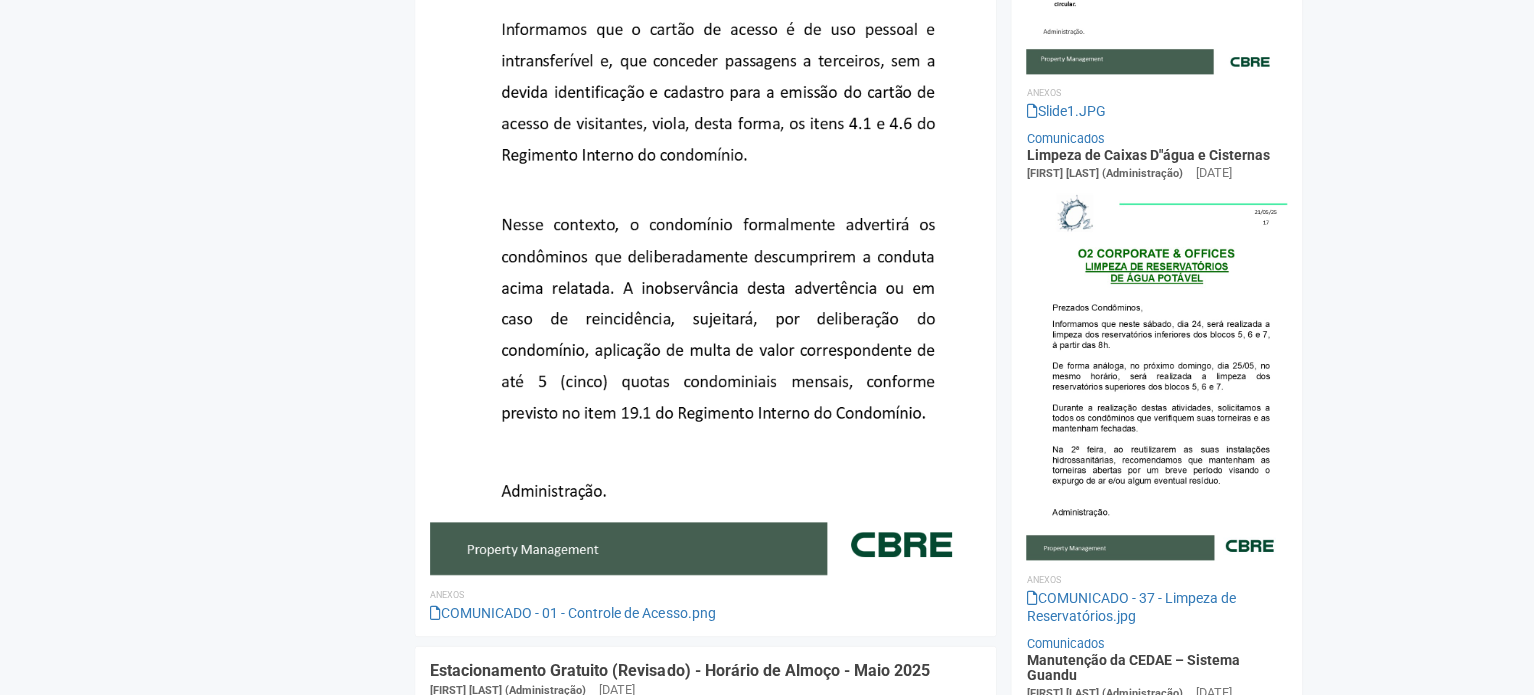 scroll, scrollTop: 1332, scrollLeft: 0, axis: vertical 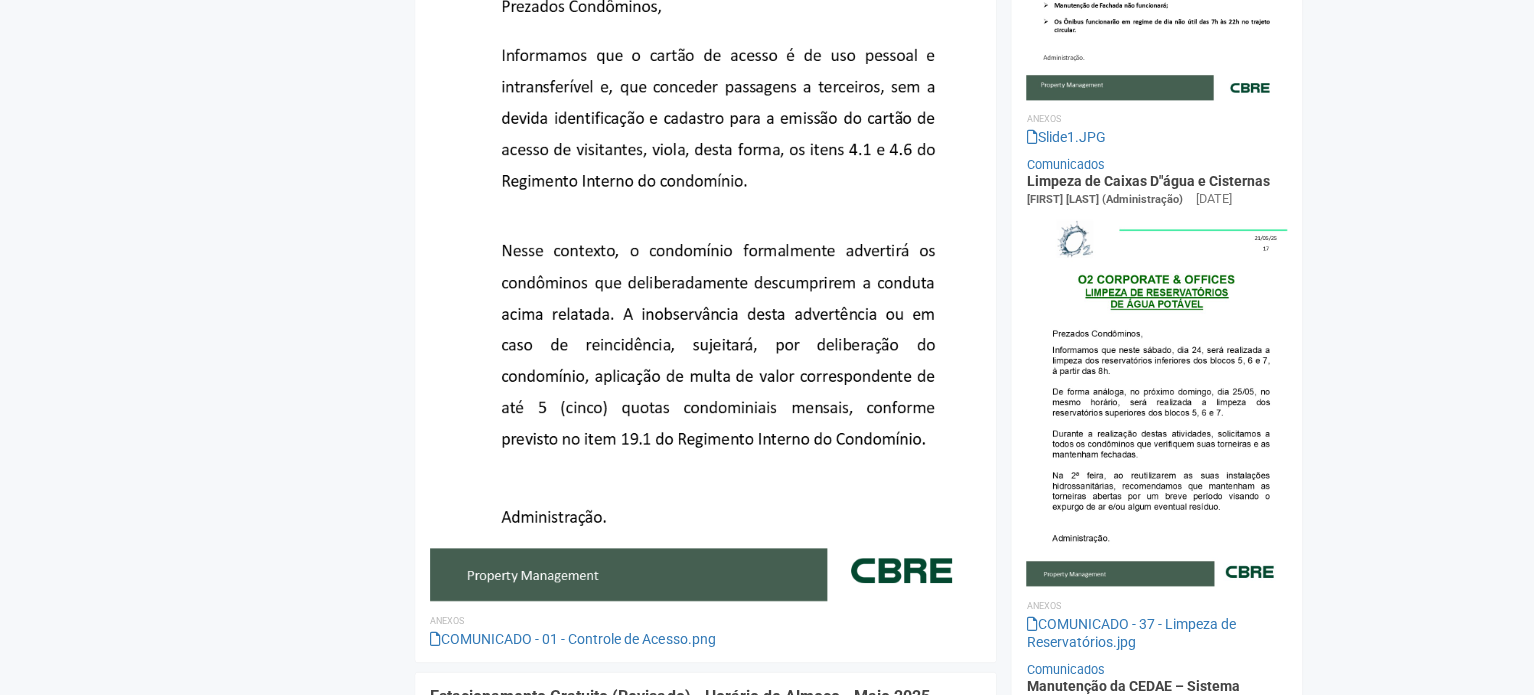 drag, startPoint x: 1342, startPoint y: -12, endPoint x: 1345, endPoint y: -34, distance: 22.203604 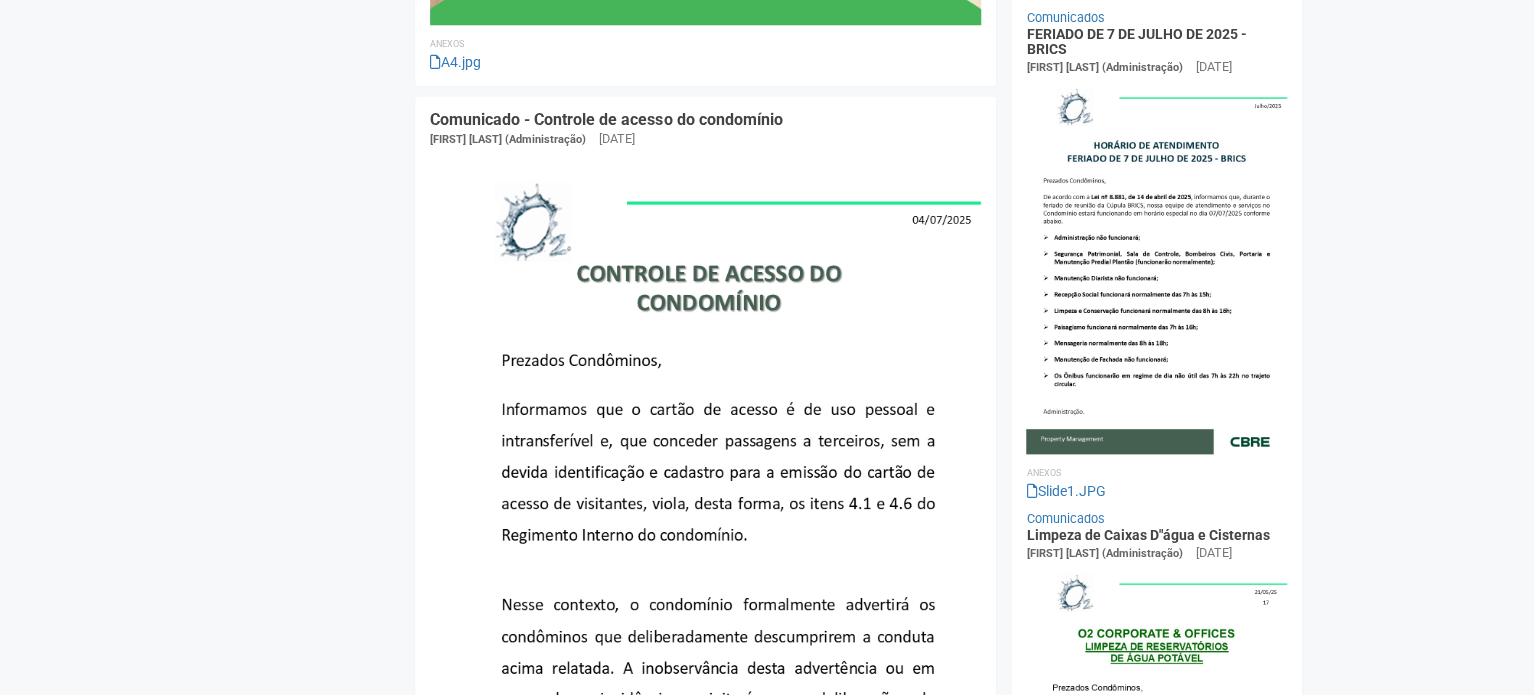 scroll, scrollTop: 0, scrollLeft: 0, axis: both 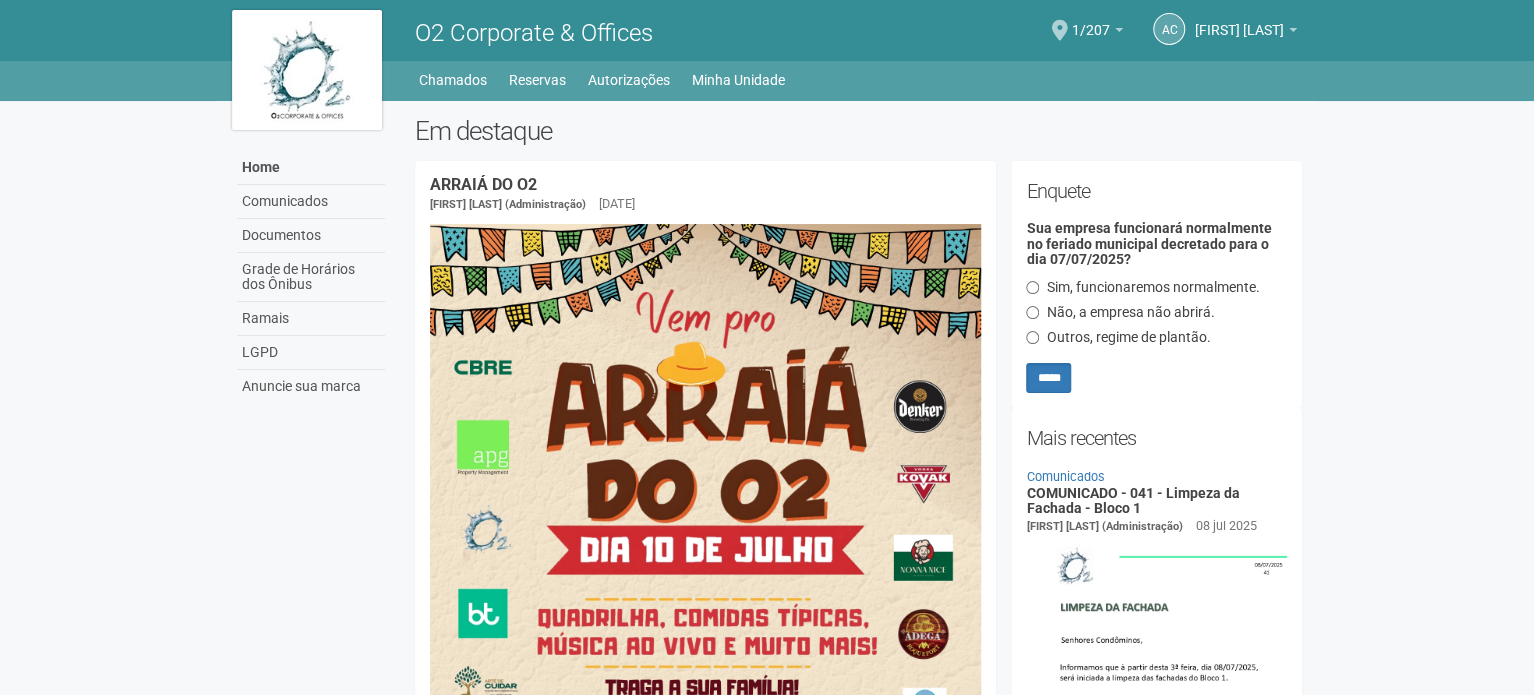 drag, startPoint x: 1356, startPoint y: 355, endPoint x: 1112, endPoint y: -56, distance: 477.97177 